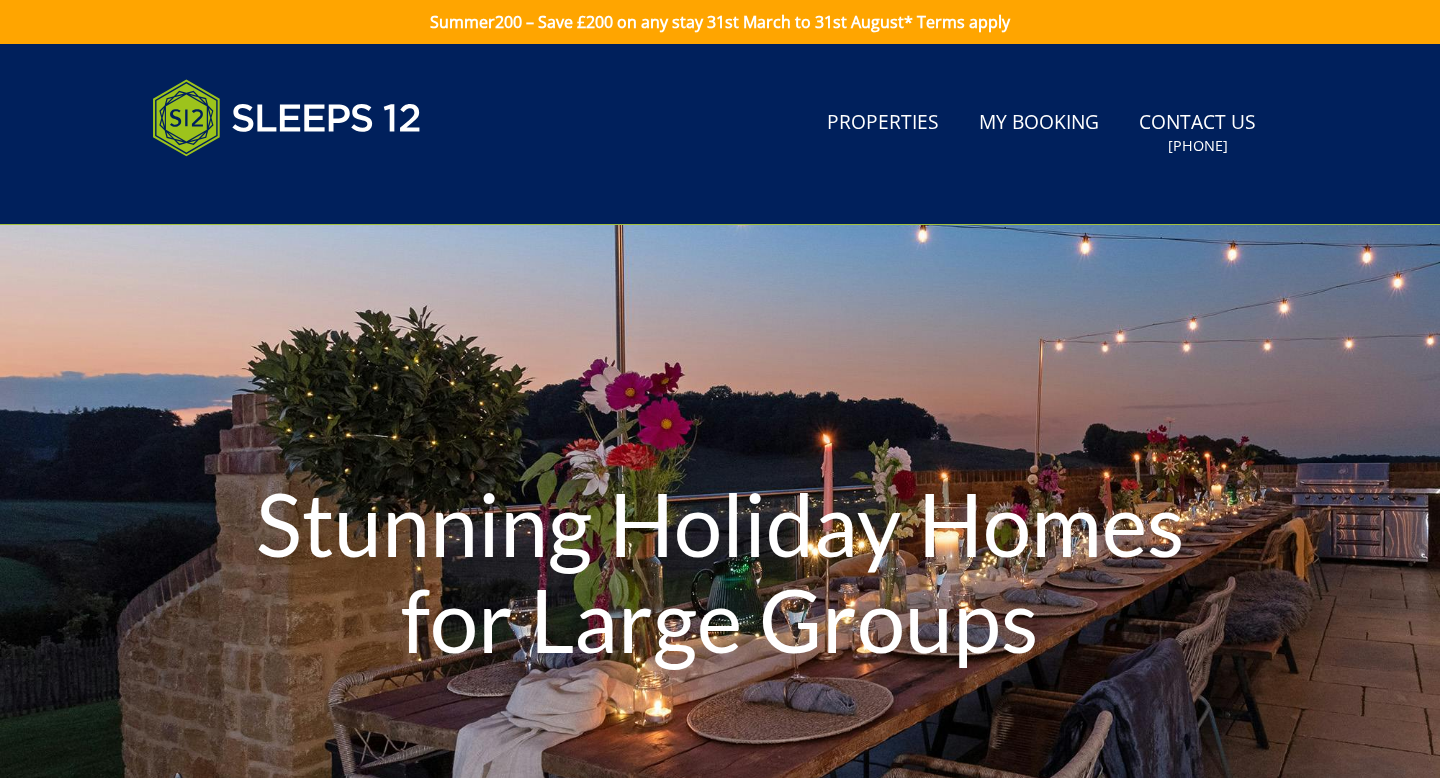 scroll, scrollTop: 0, scrollLeft: 0, axis: both 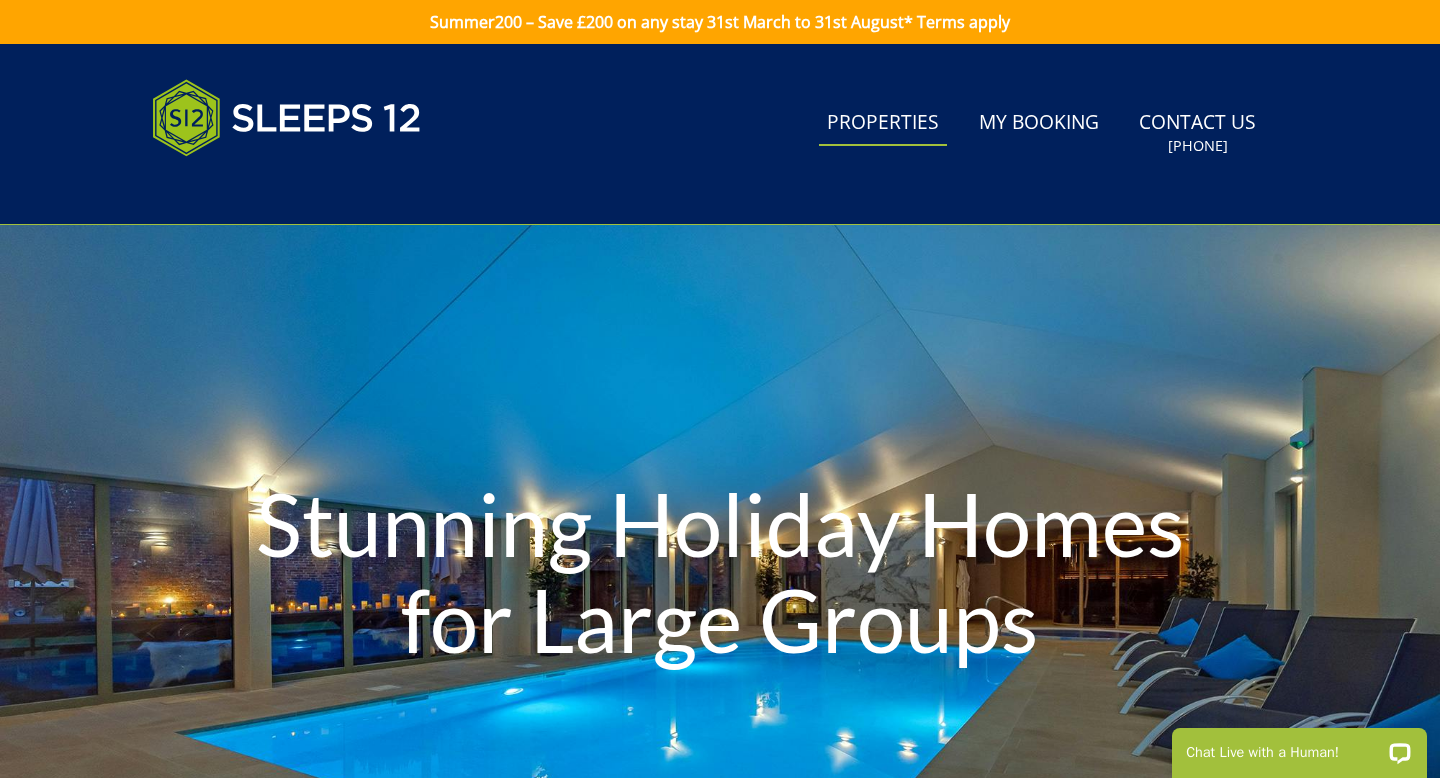 click on "Properties" at bounding box center [883, 123] 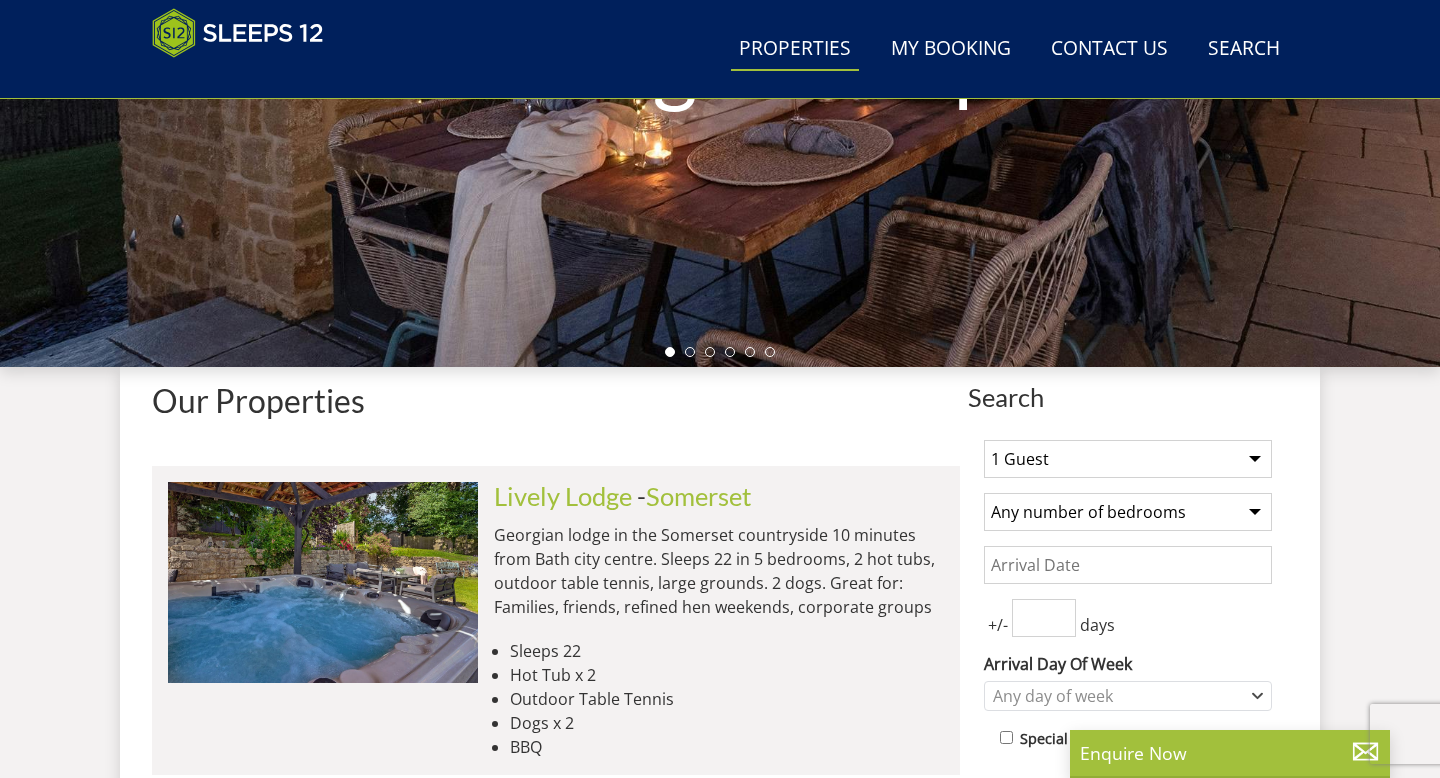 scroll, scrollTop: 567, scrollLeft: 0, axis: vertical 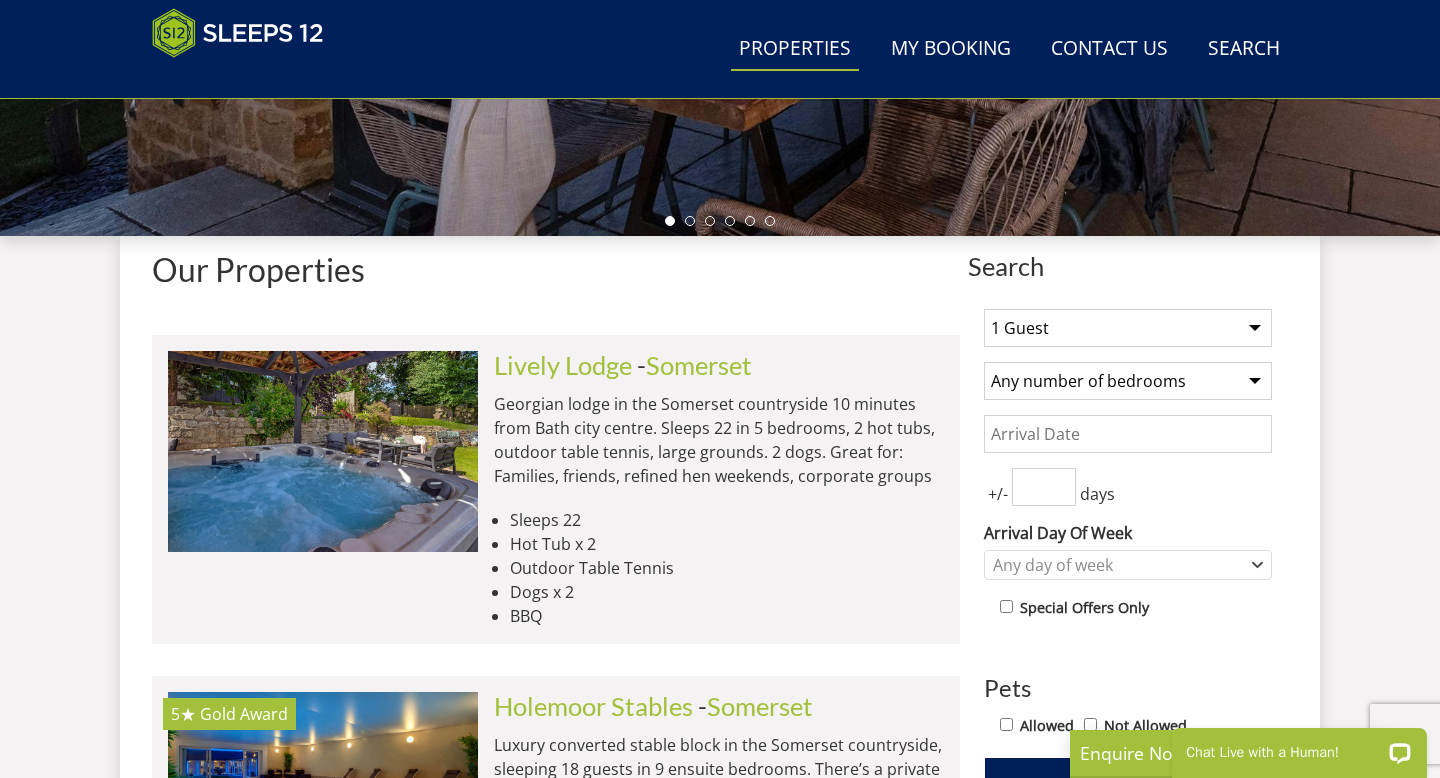 click on "1 Guest
2 Guests
3 Guests
4 Guests
5 Guests
6 Guests
7 Guests
8 Guests
9 Guests
10 Guests
11 Guests
12 Guests
13 Guests
14 Guests
15 Guests
16 Guests
17 Guests
18 Guests
19 Guests
20 Guests
21 Guests
22 Guests
23 Guests
24 Guests
25 Guests
26 Guests
27 Guests
28 Guests
29 Guests
30 Guests
31 Guests
32 Guests
33 Guests
34 Guests
35 Guests
36 Guests
37 Guests
38 Guests
39 Guests
40 Guests
41 Guests
42 Guests
43 Guests
44 Guests
45 Guests
46 Guests
47 Guests
48 Guests
49 Guests
50 Guests" at bounding box center (1128, 328) 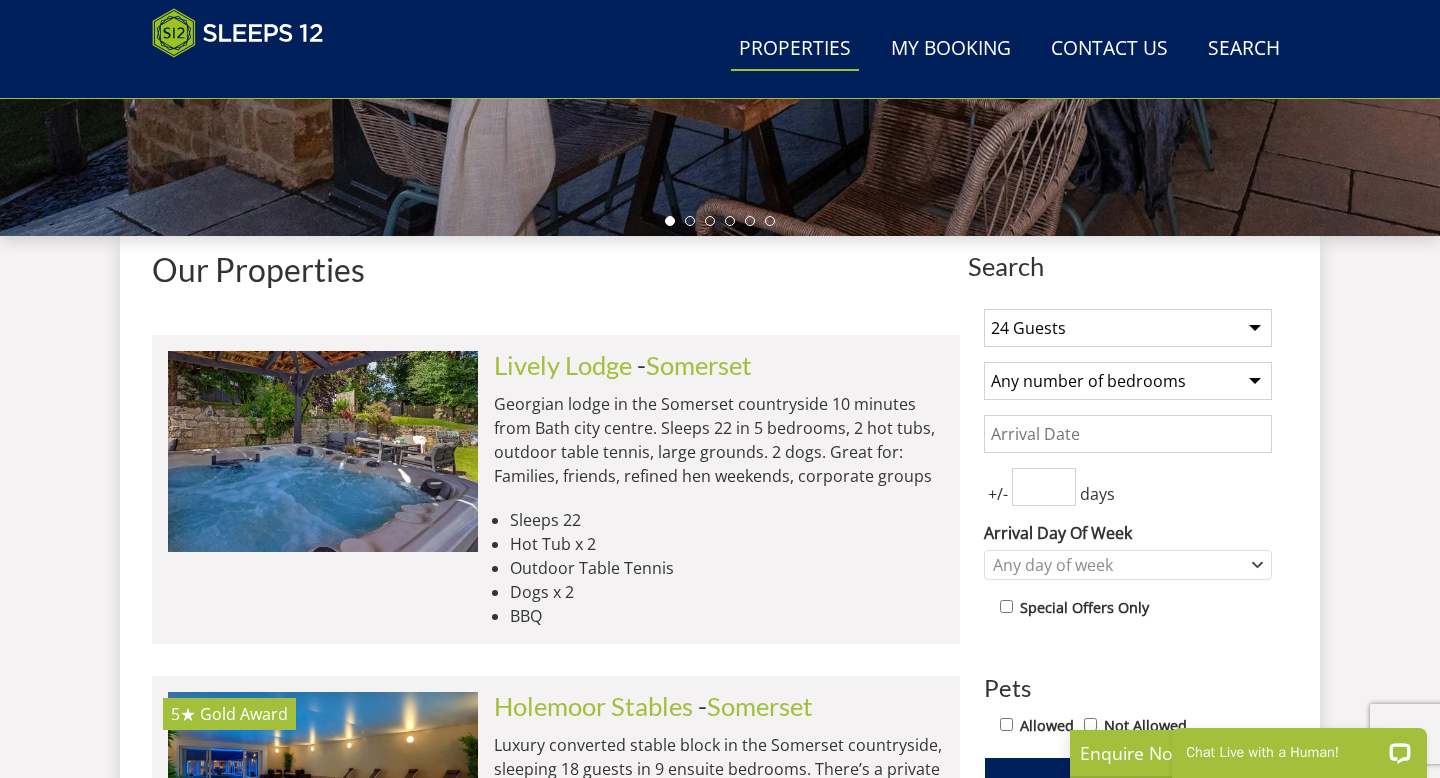 click on "Any number of bedrooms
3 Bedrooms
4 Bedrooms
5 Bedrooms
6 Bedrooms
7 Bedrooms
8 Bedrooms
9 Bedrooms
10 Bedrooms
11 Bedrooms
12 Bedrooms
13 Bedrooms
14 Bedrooms
15 Bedrooms
16 Bedrooms" at bounding box center (1128, 381) 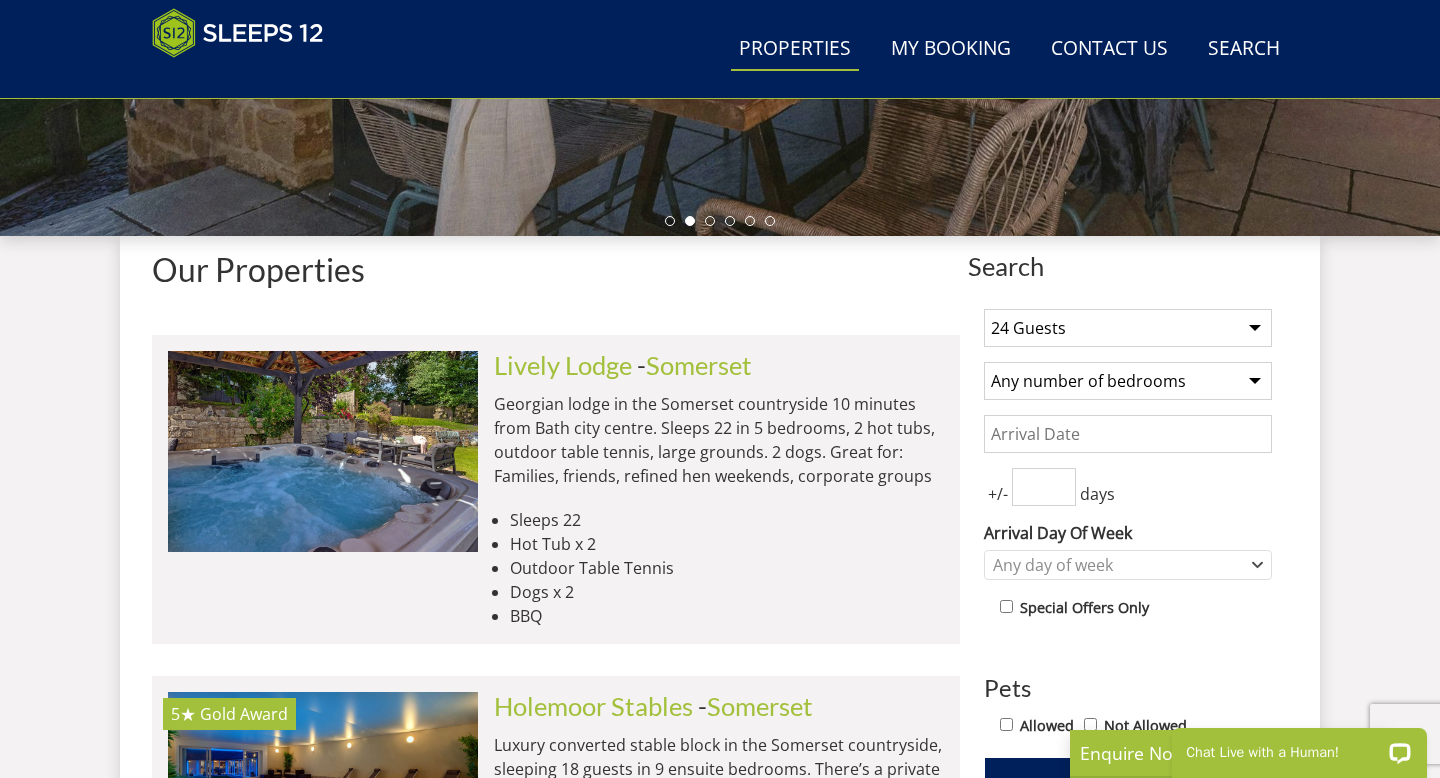 select on "10" 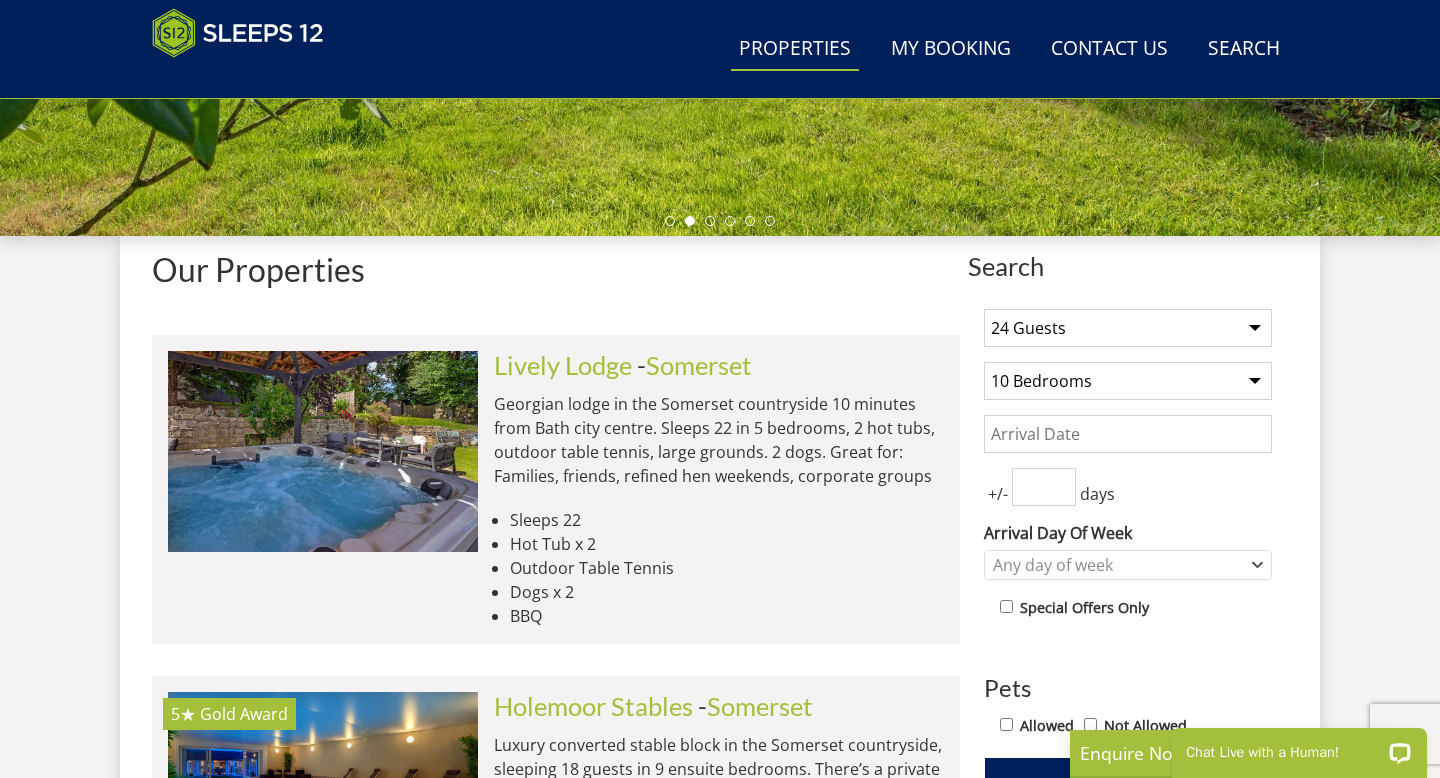 click on "Date" at bounding box center [1128, 434] 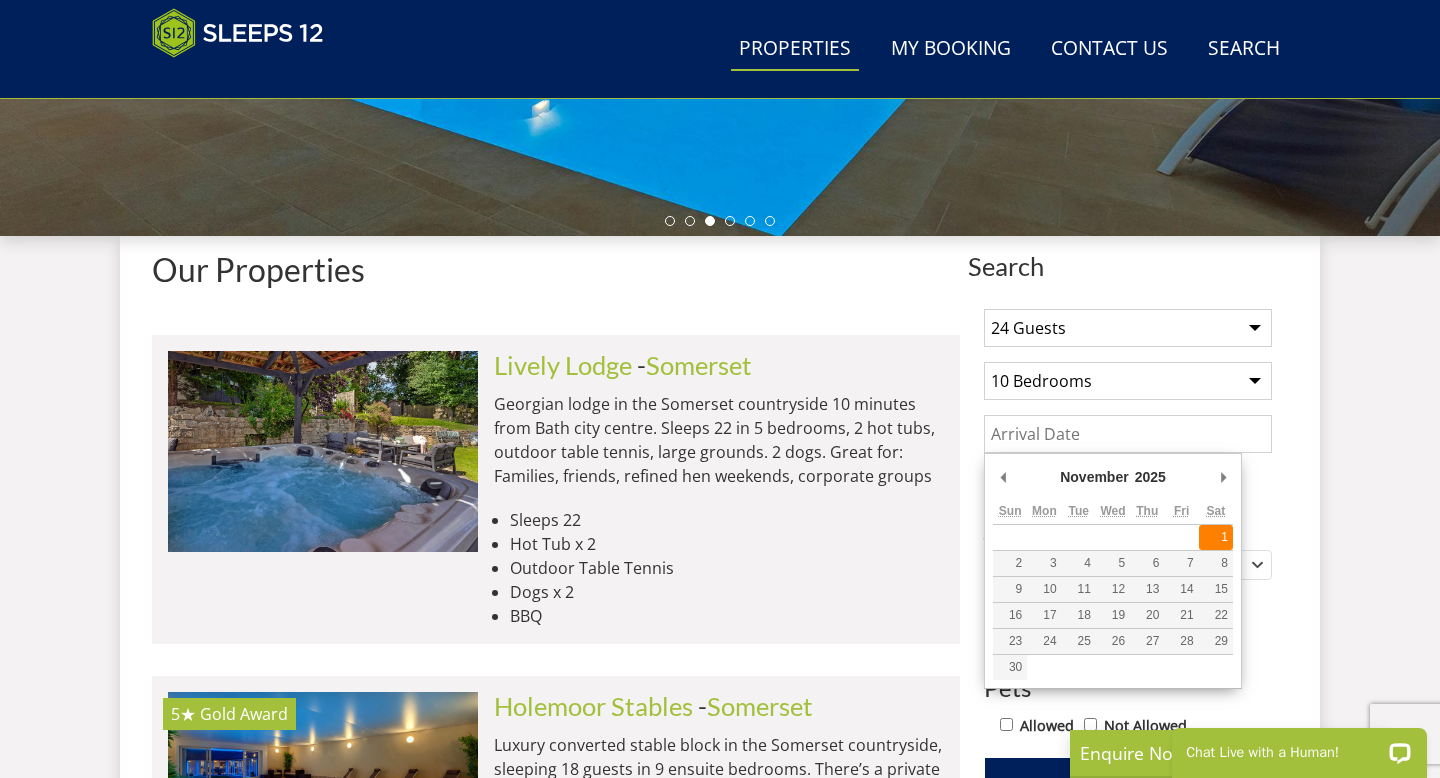 type on "[DATE]" 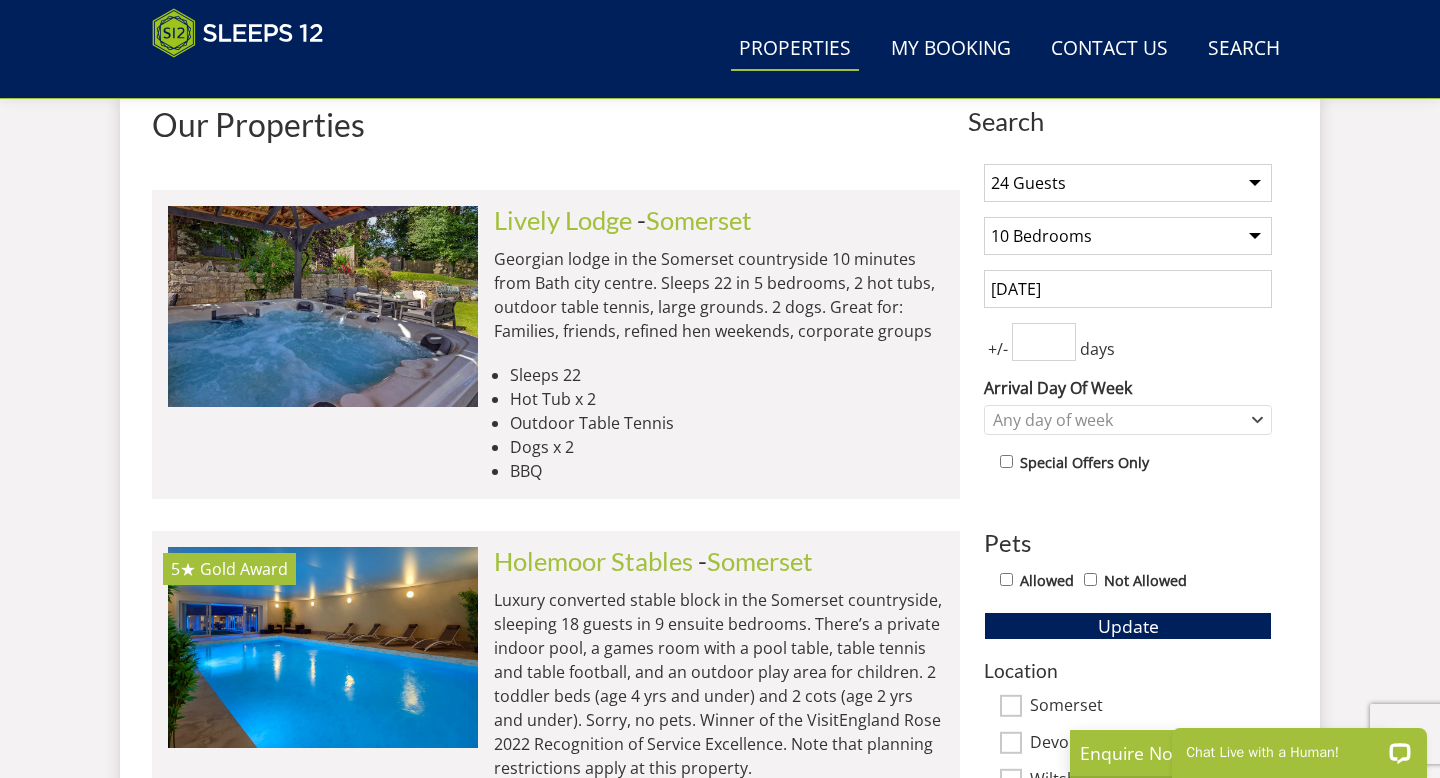 scroll, scrollTop: 758, scrollLeft: 0, axis: vertical 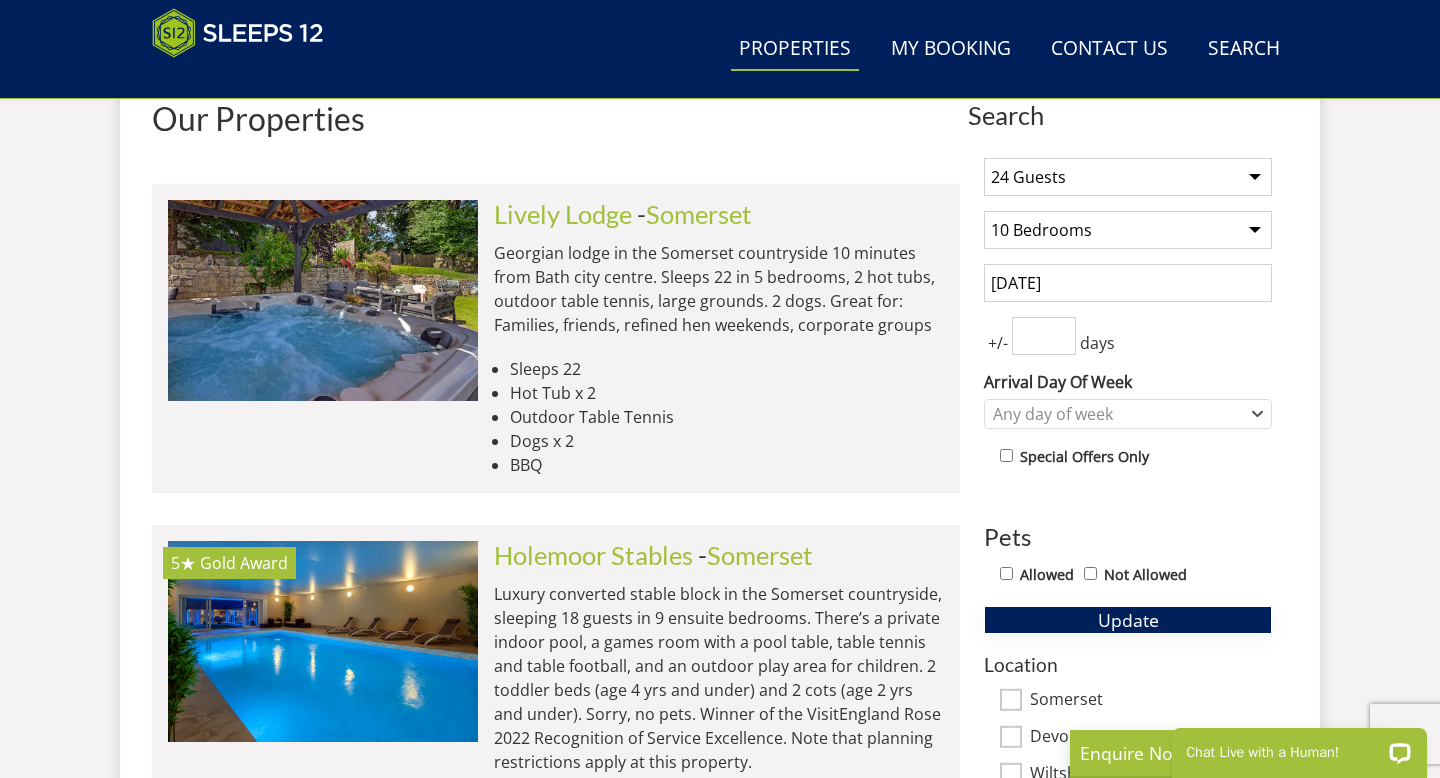 click on "Update" at bounding box center [1128, 620] 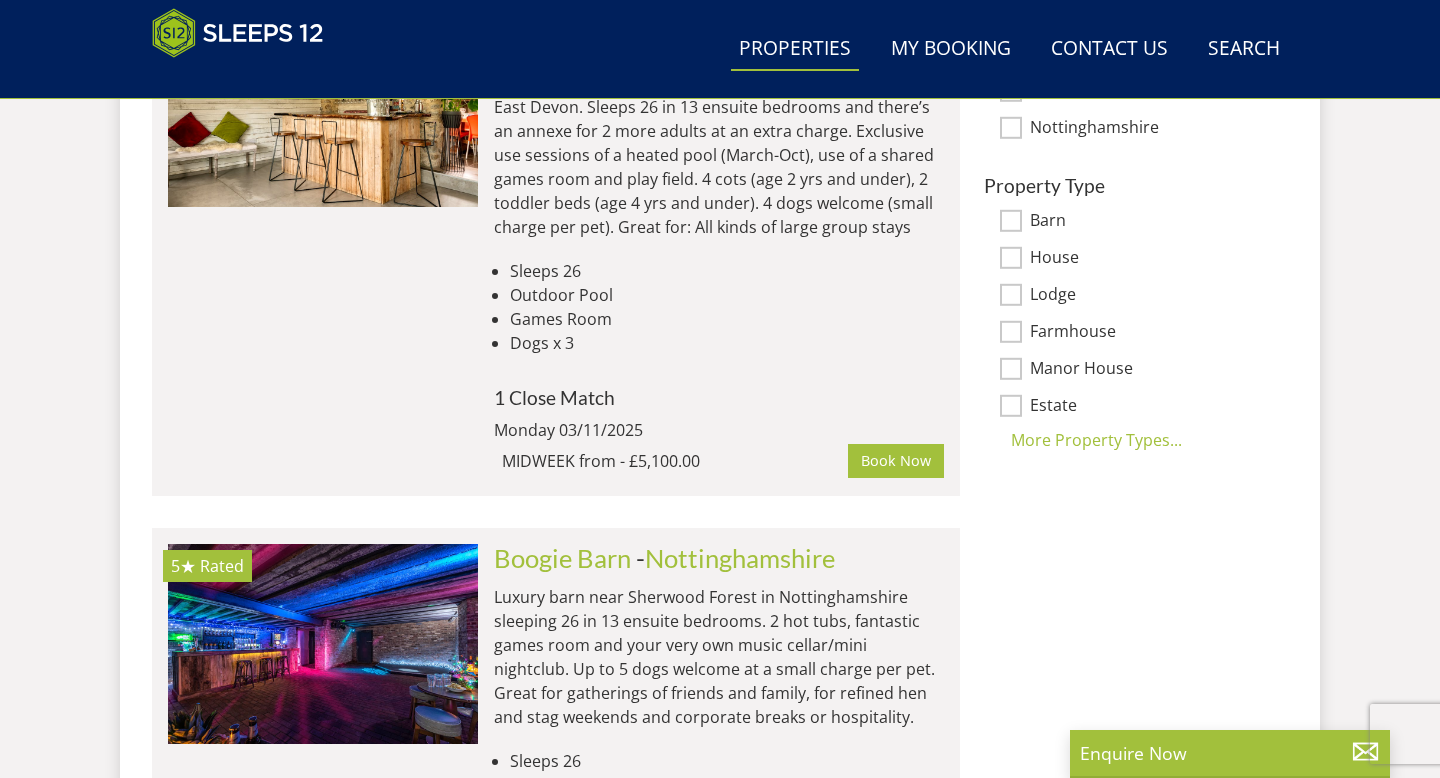 scroll, scrollTop: 1464, scrollLeft: 0, axis: vertical 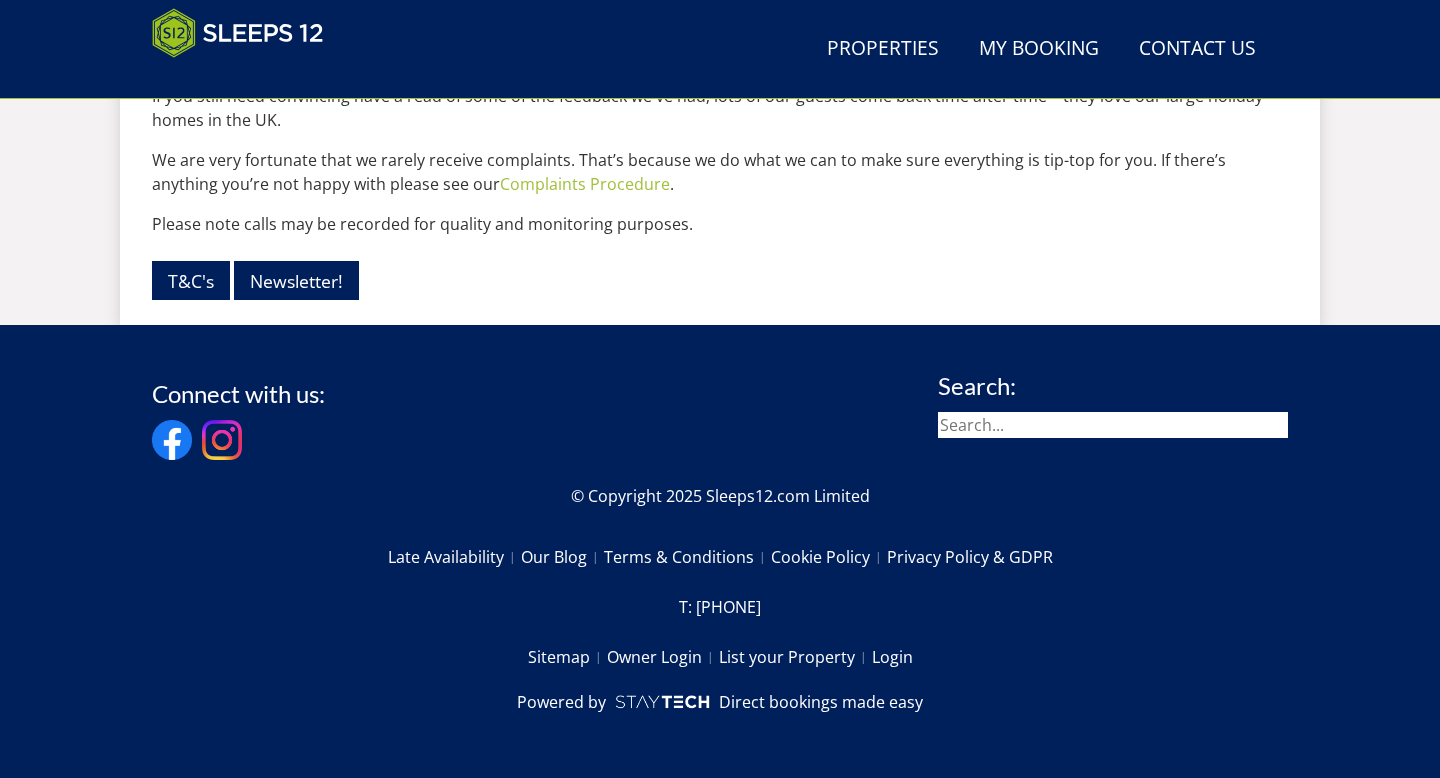 select on "24" 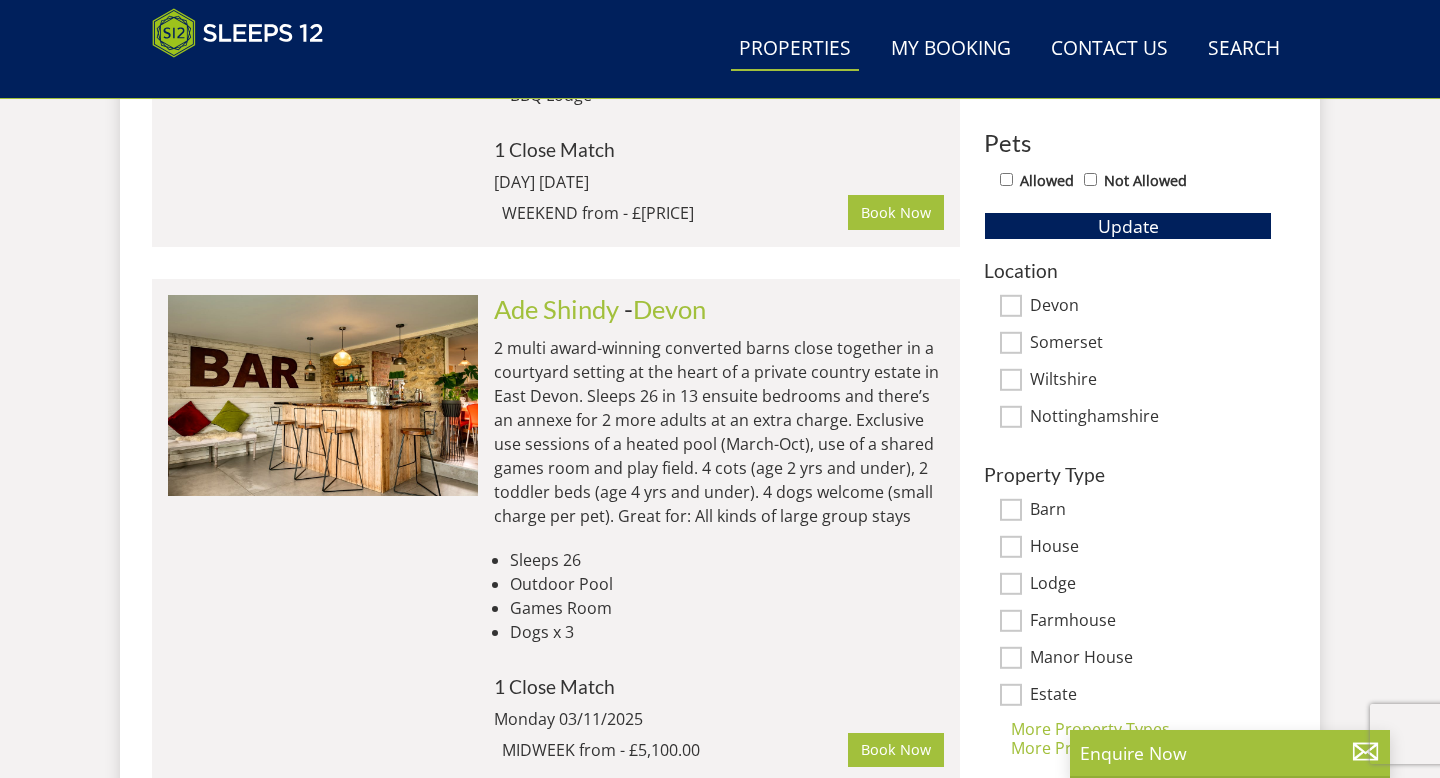 scroll, scrollTop: 1132, scrollLeft: 0, axis: vertical 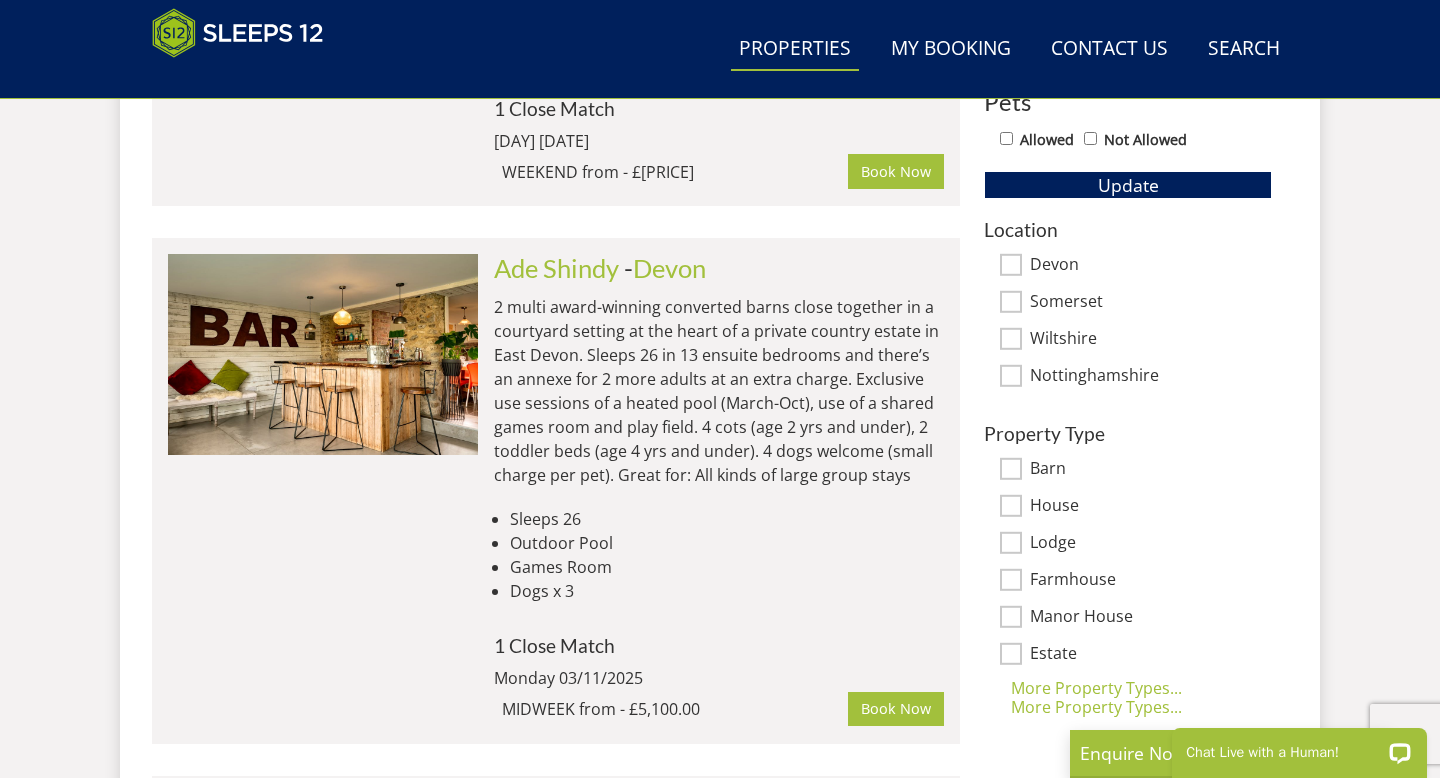 click on "Somerset" at bounding box center [1011, 302] 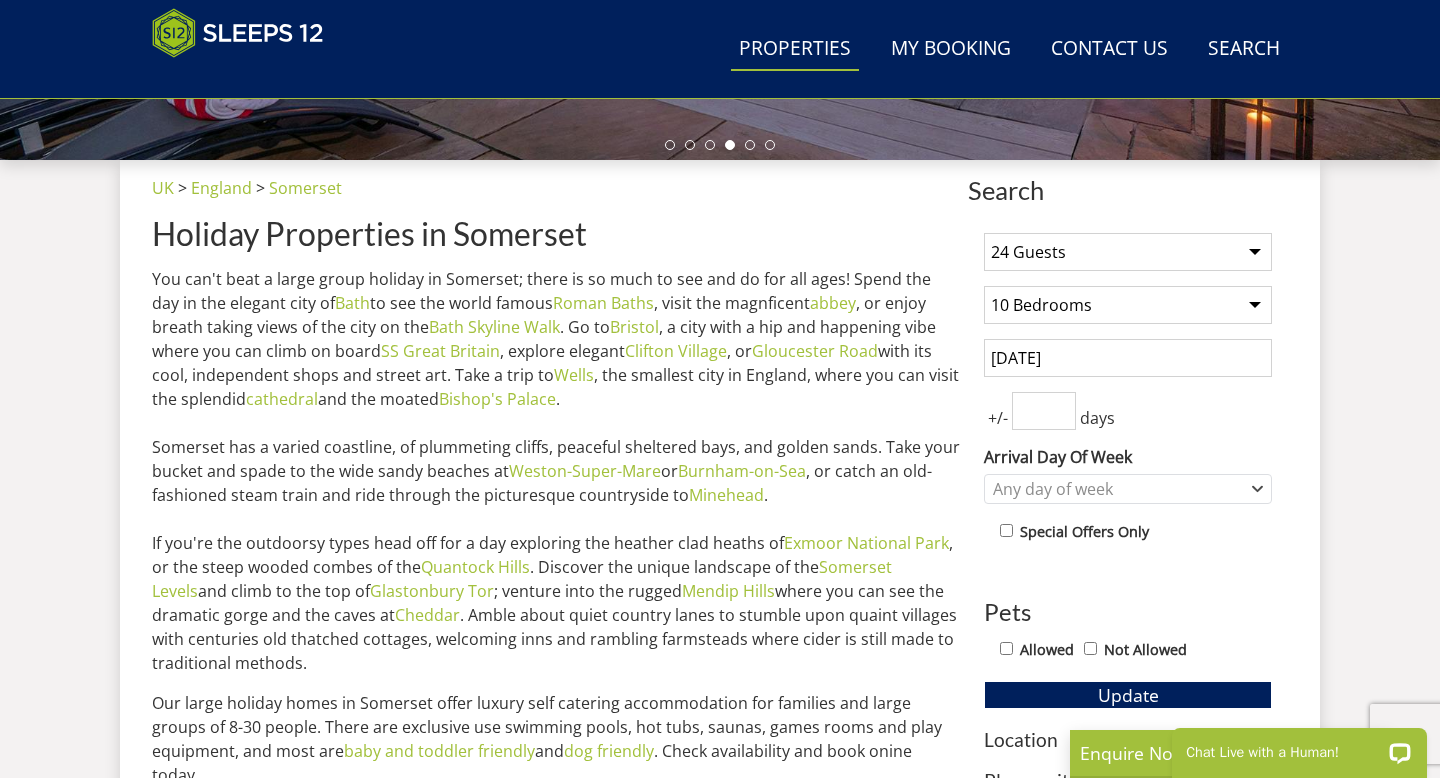 scroll, scrollTop: 682, scrollLeft: 0, axis: vertical 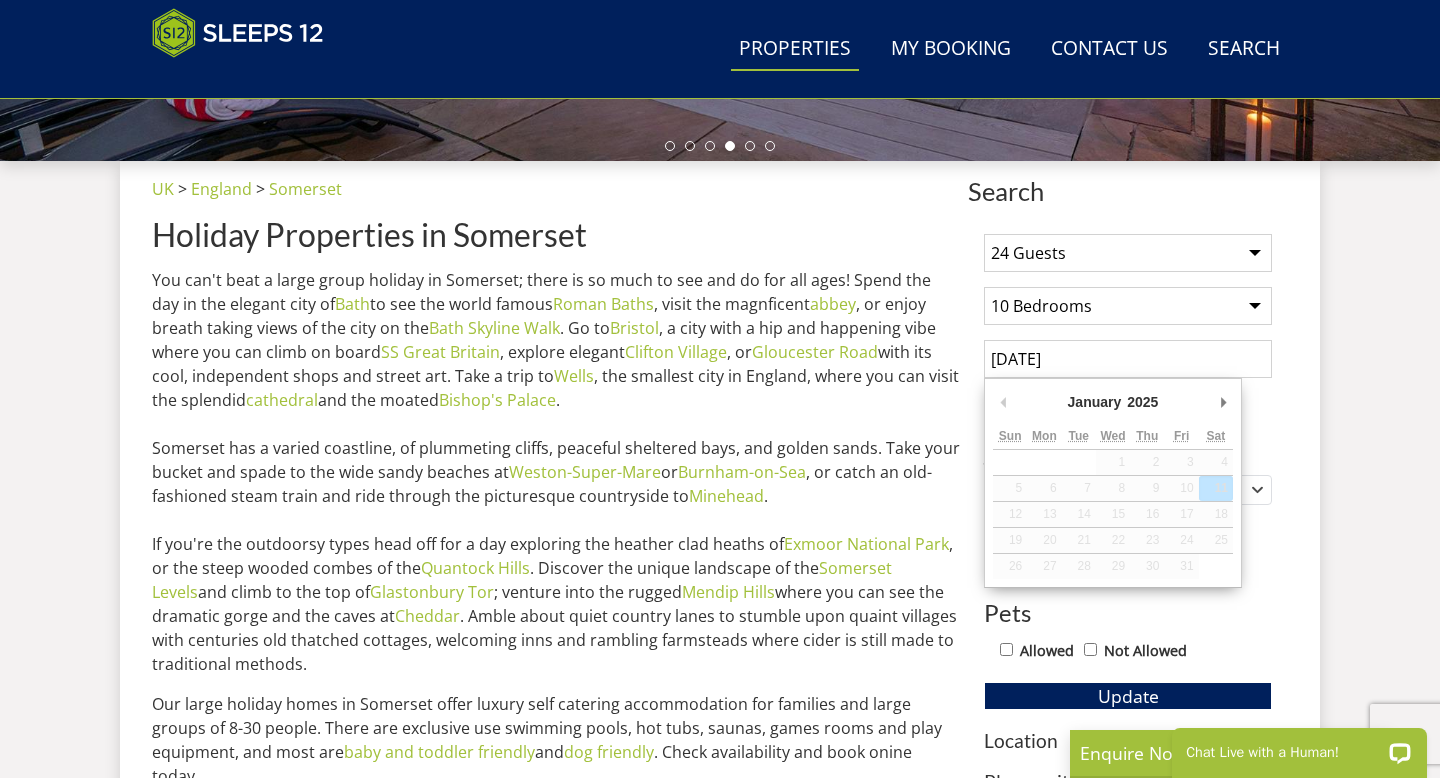 click on "[DATE]" at bounding box center [1128, 359] 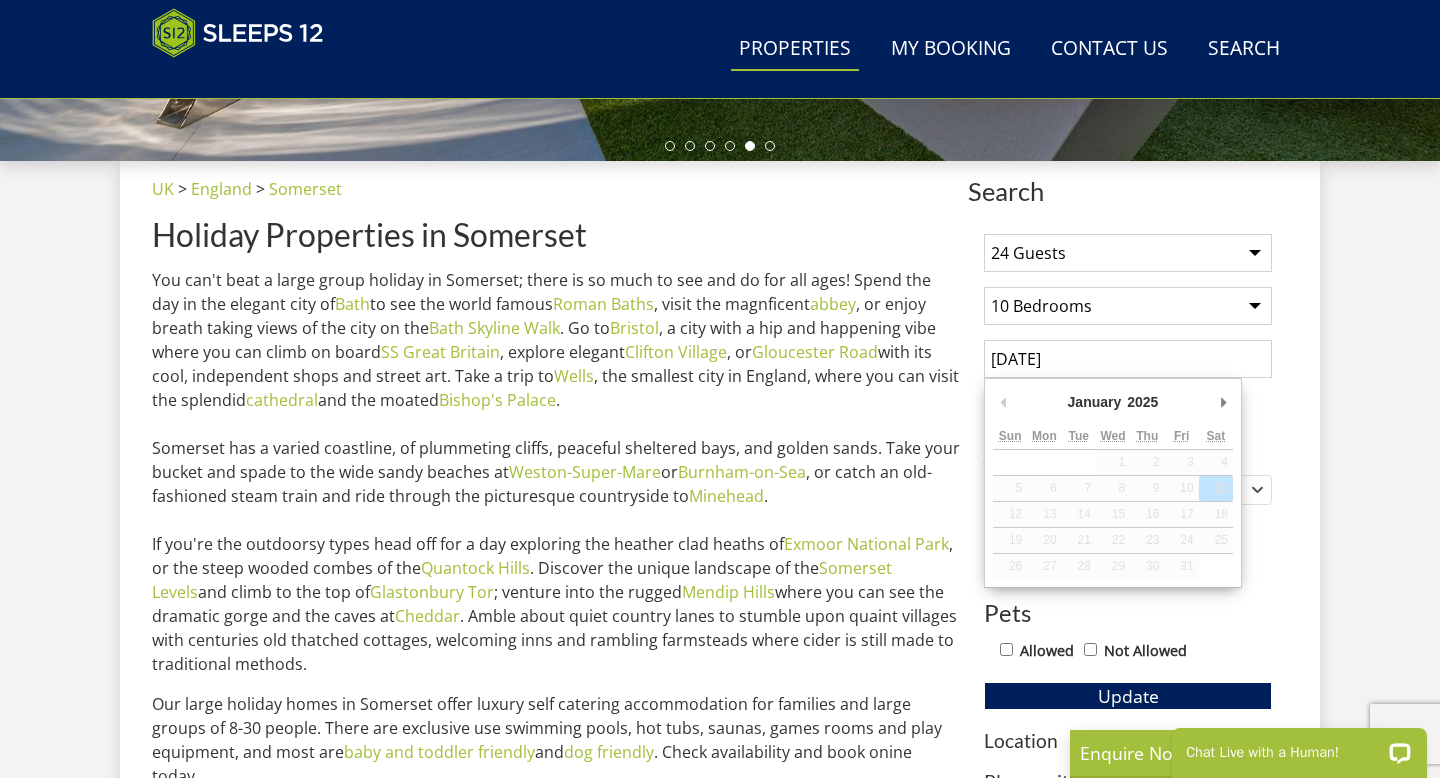 click on "Previous Month" at bounding box center (1003, 402) 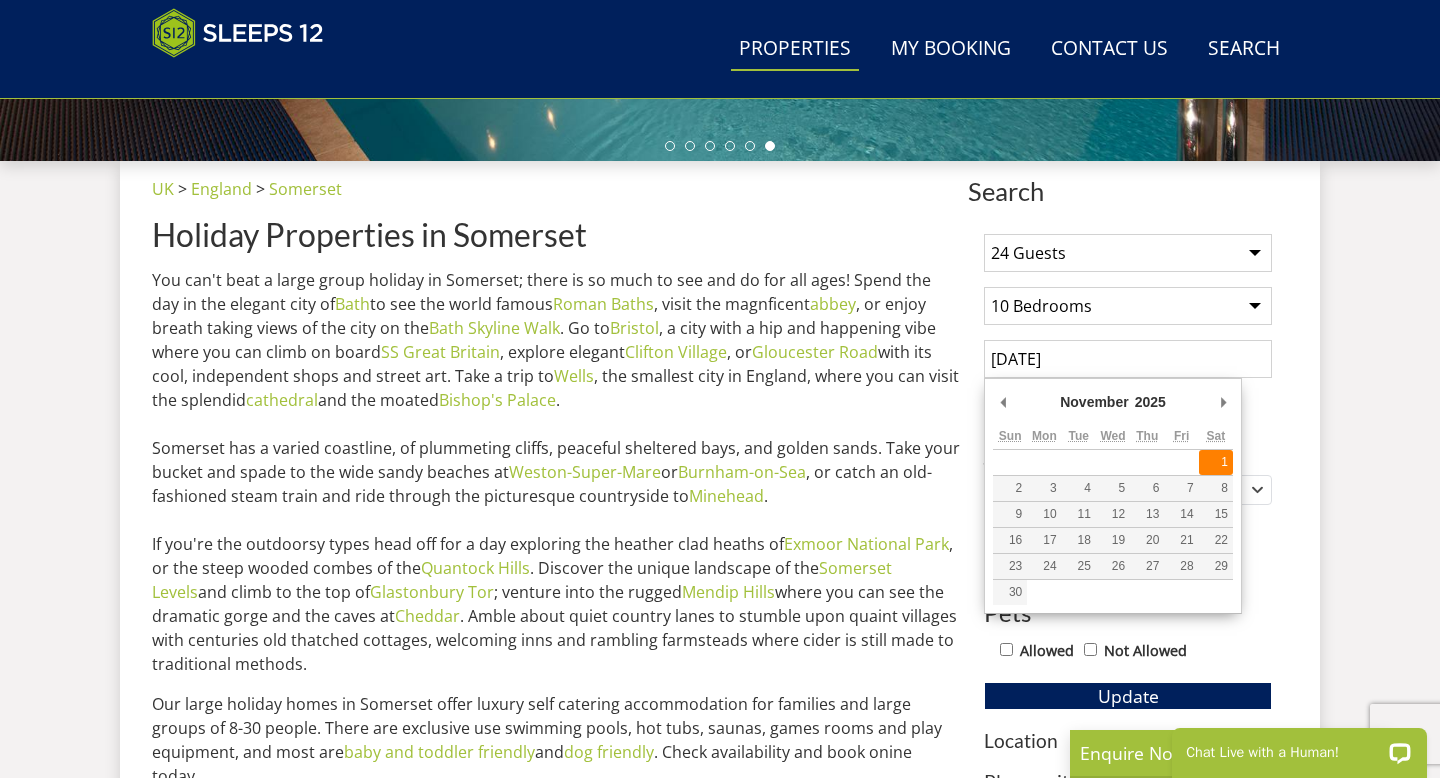 type on "[DATE]" 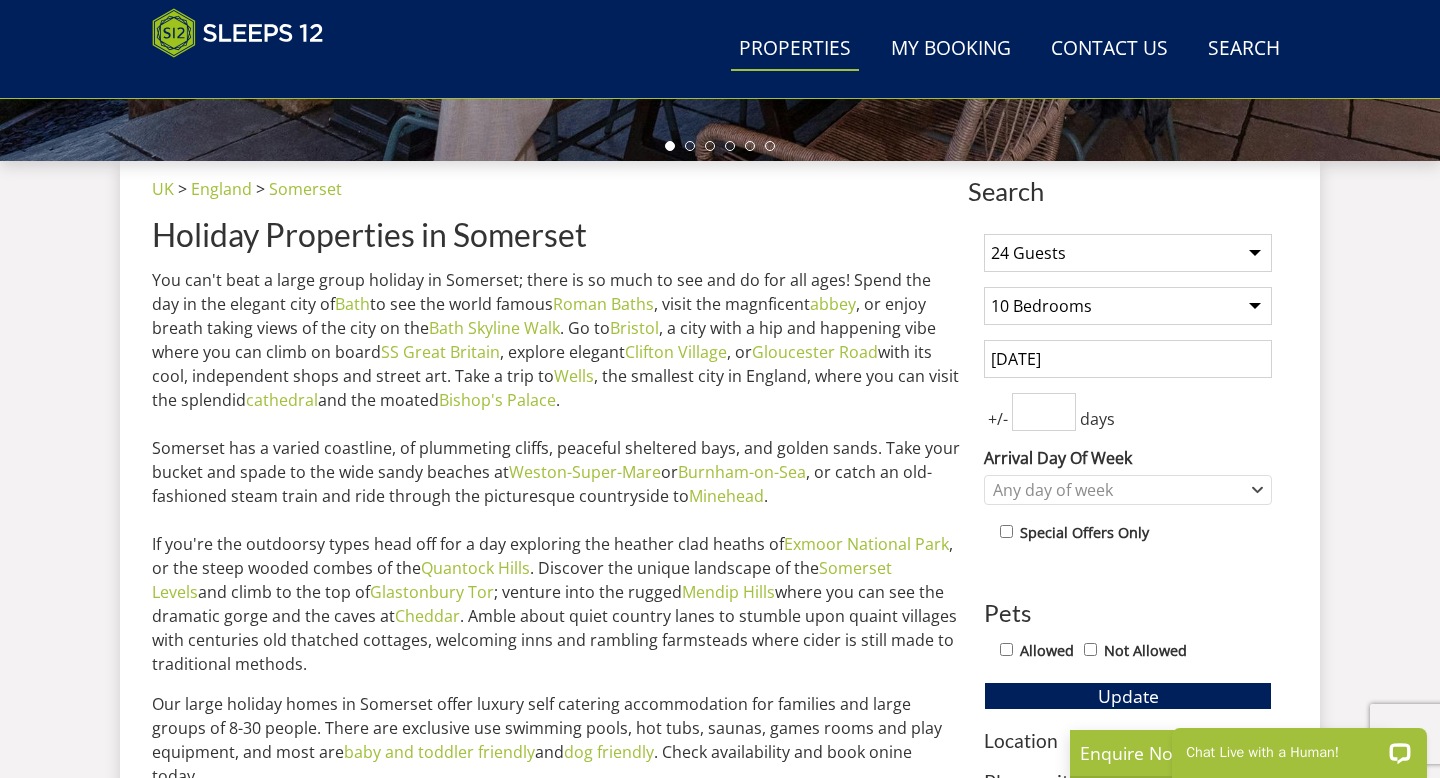 click at bounding box center (1044, 412) 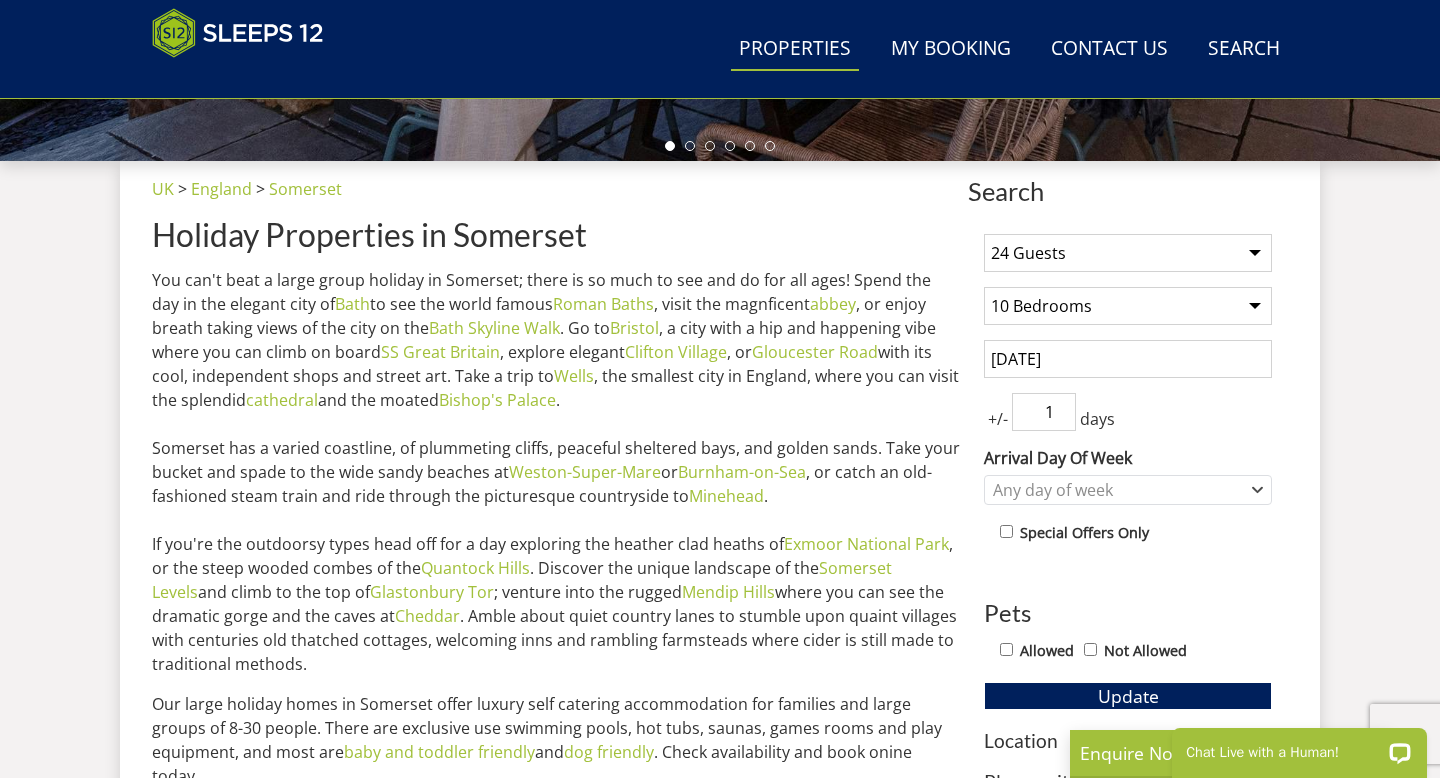 type on "1" 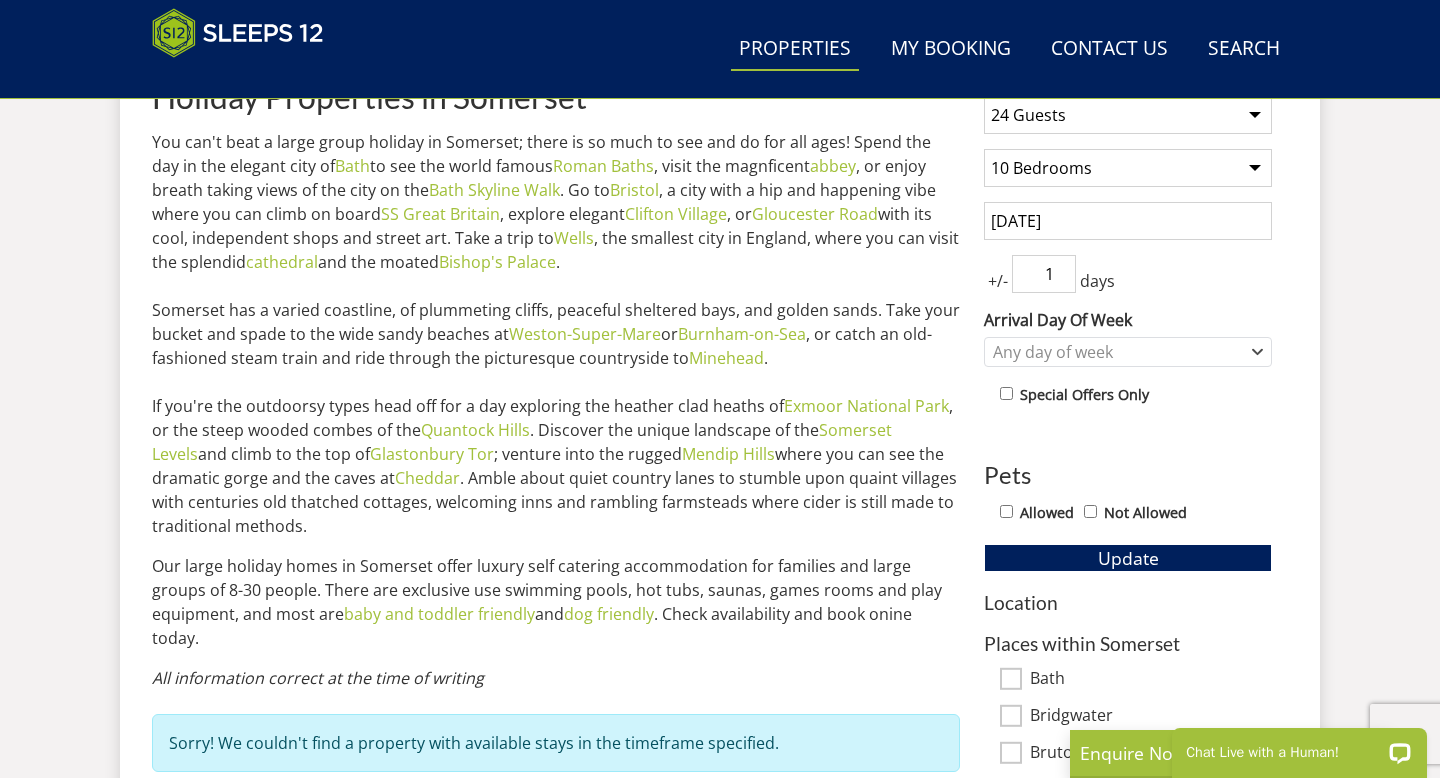 scroll, scrollTop: 838, scrollLeft: 0, axis: vertical 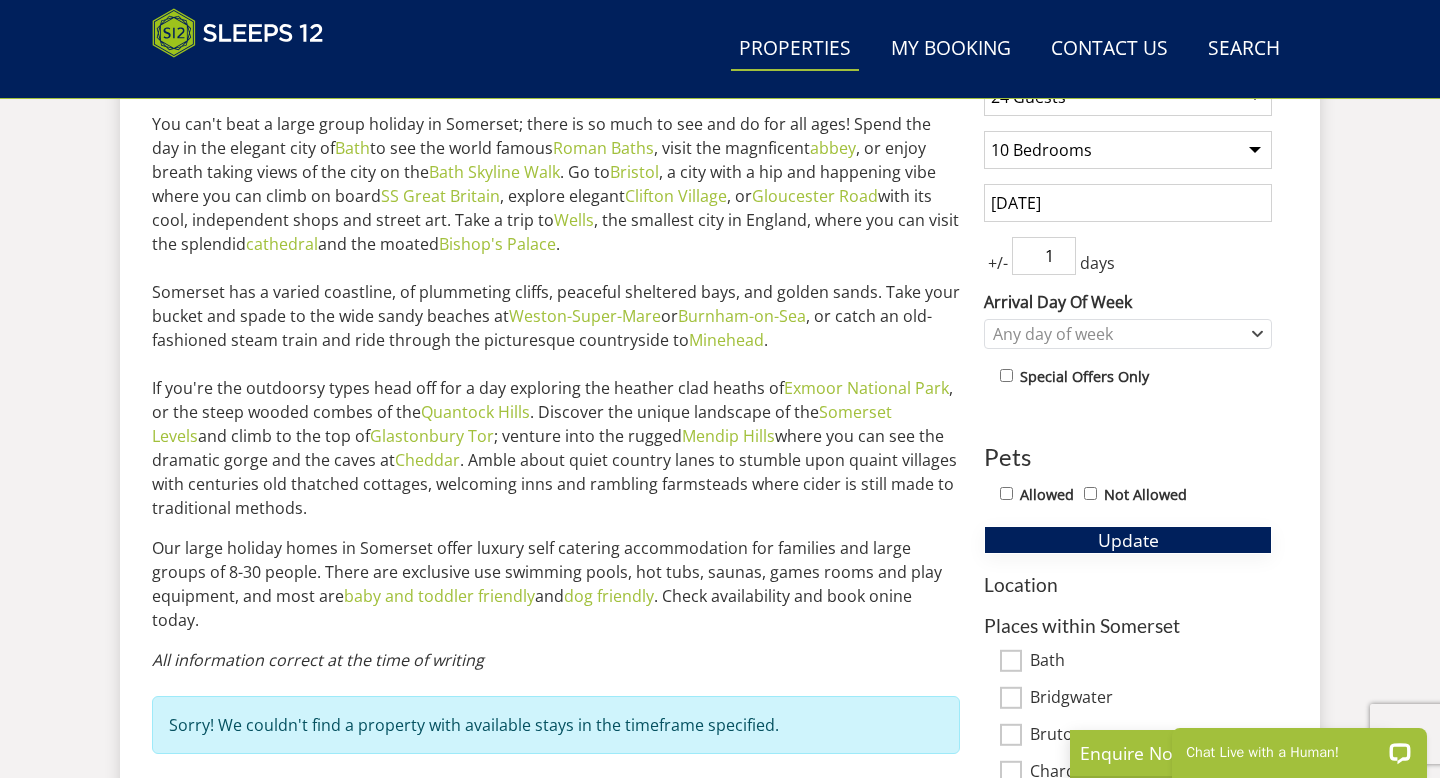 click on "Update" at bounding box center (1128, 540) 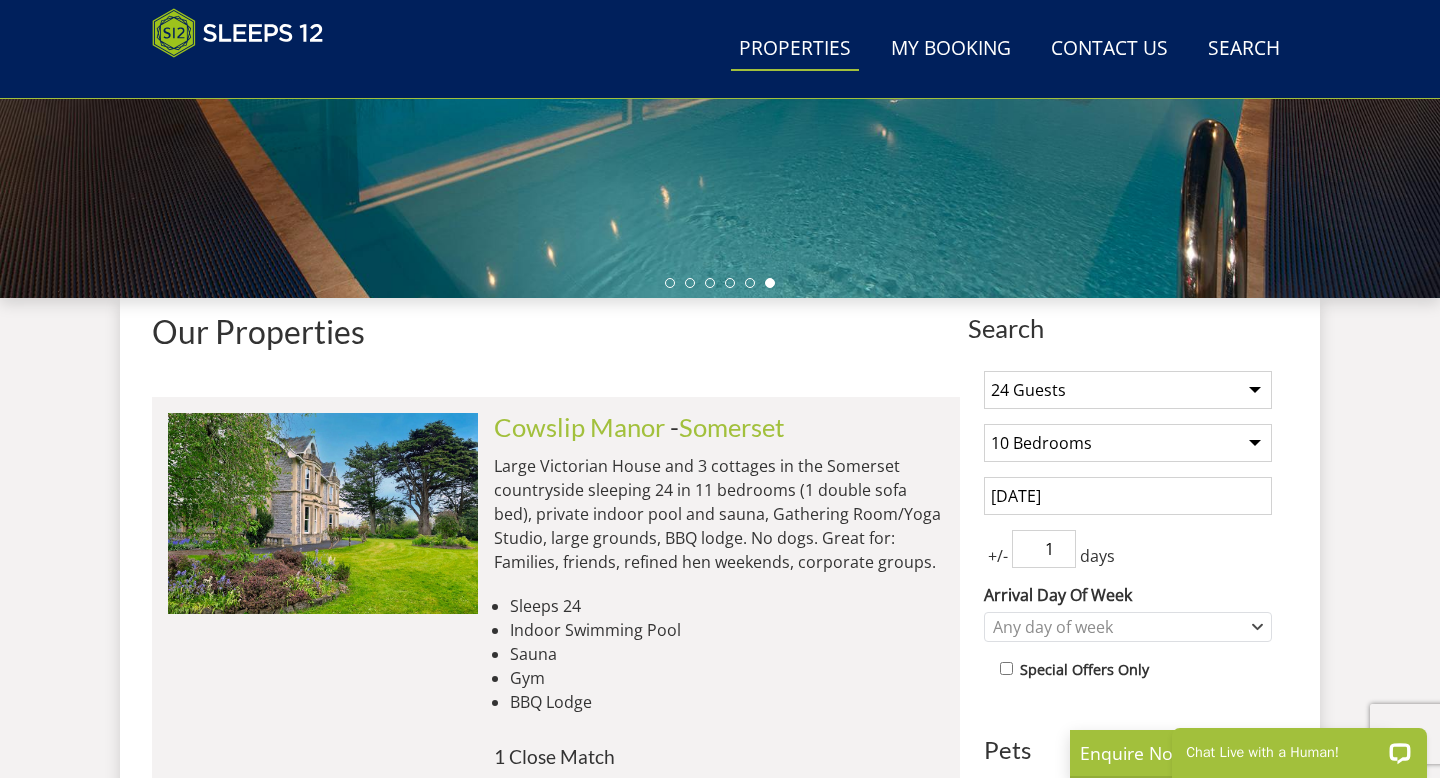 scroll, scrollTop: 583, scrollLeft: 0, axis: vertical 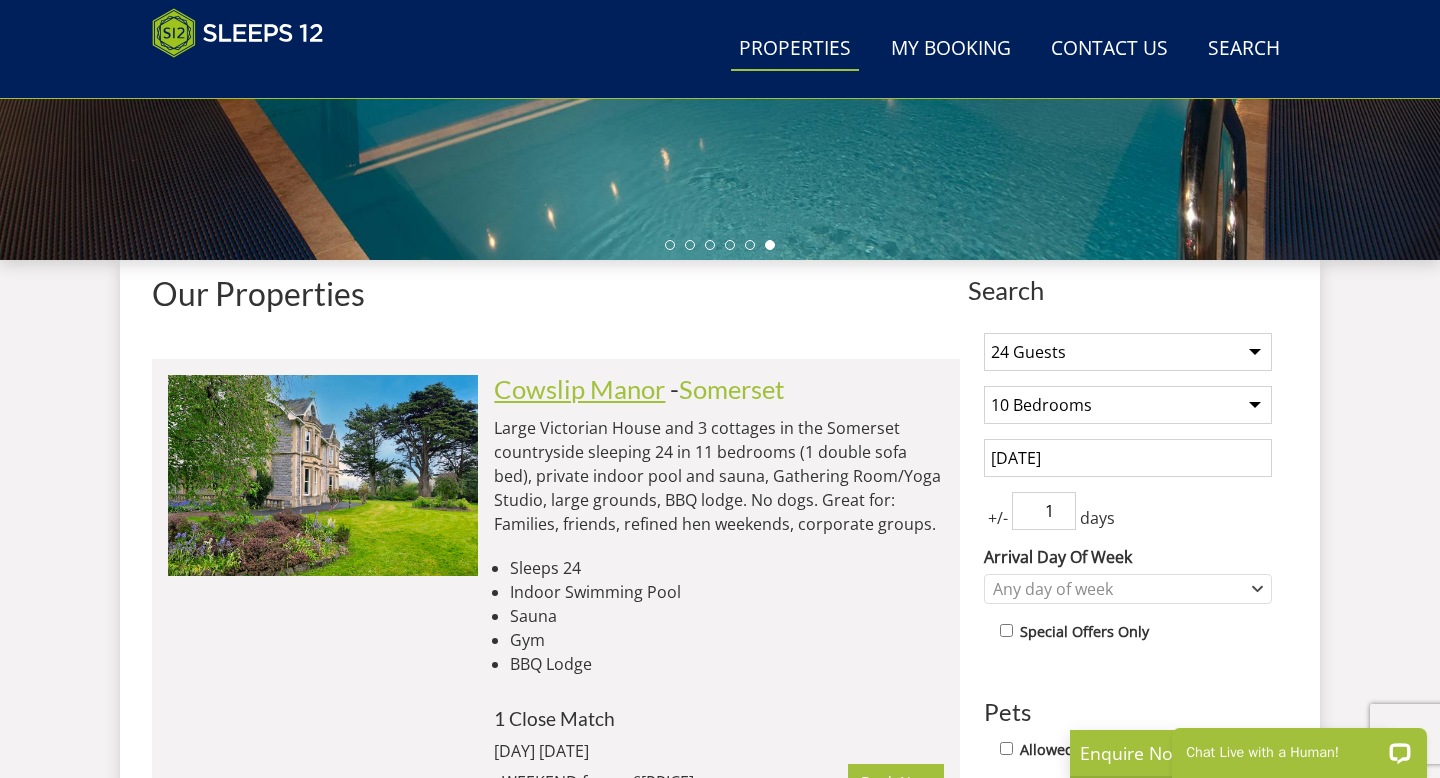 click on "Cowslip Manor" at bounding box center [579, 389] 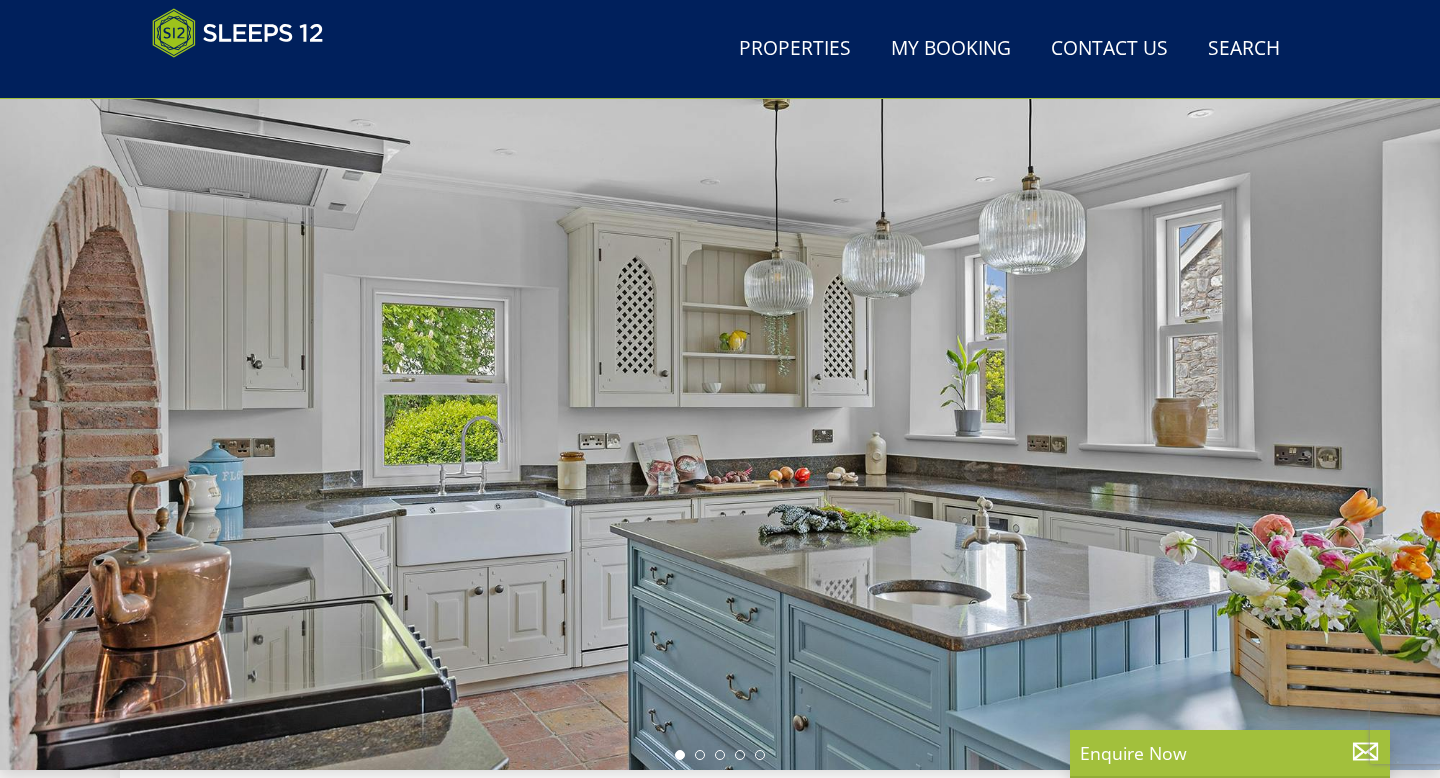 scroll, scrollTop: 221, scrollLeft: 0, axis: vertical 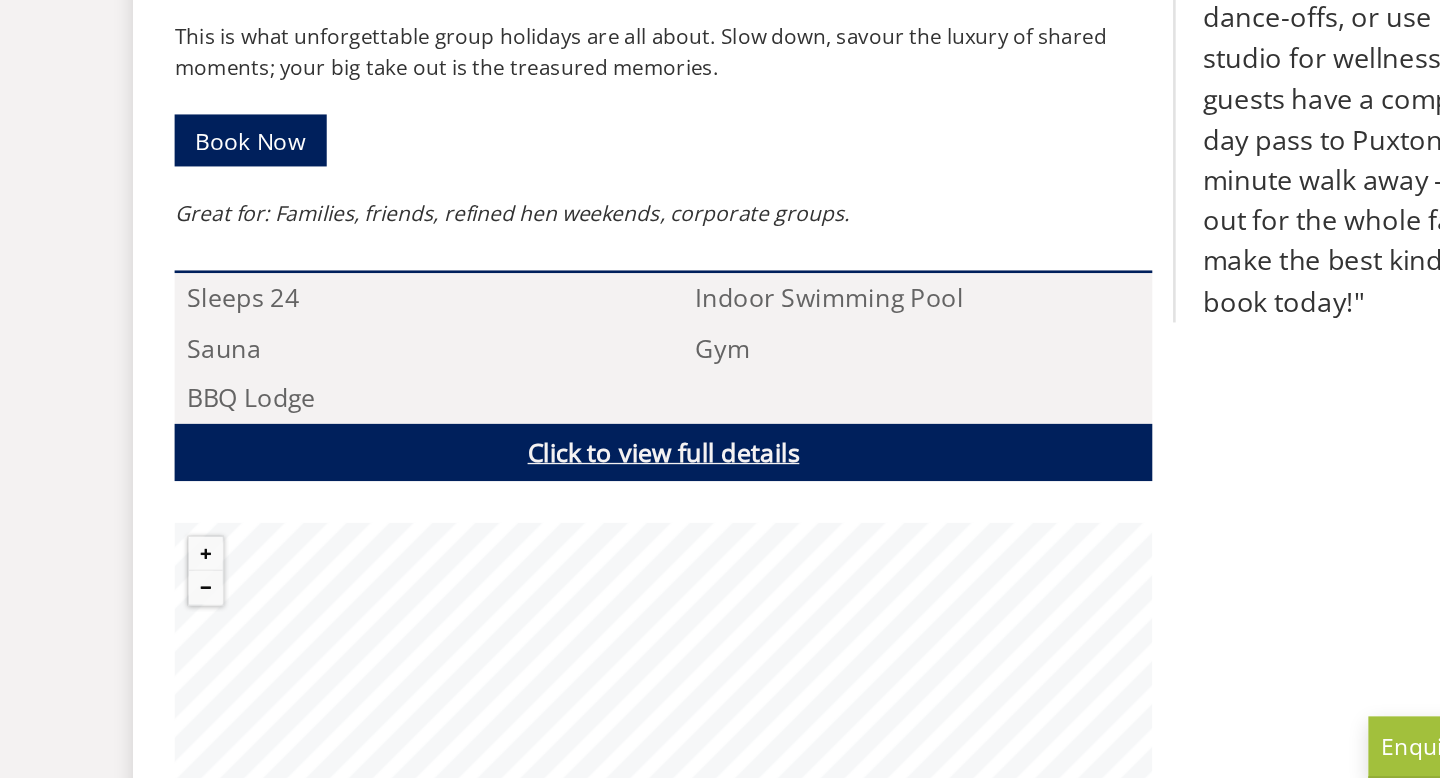 click on "Click to view full details" at bounding box center [528, 527] 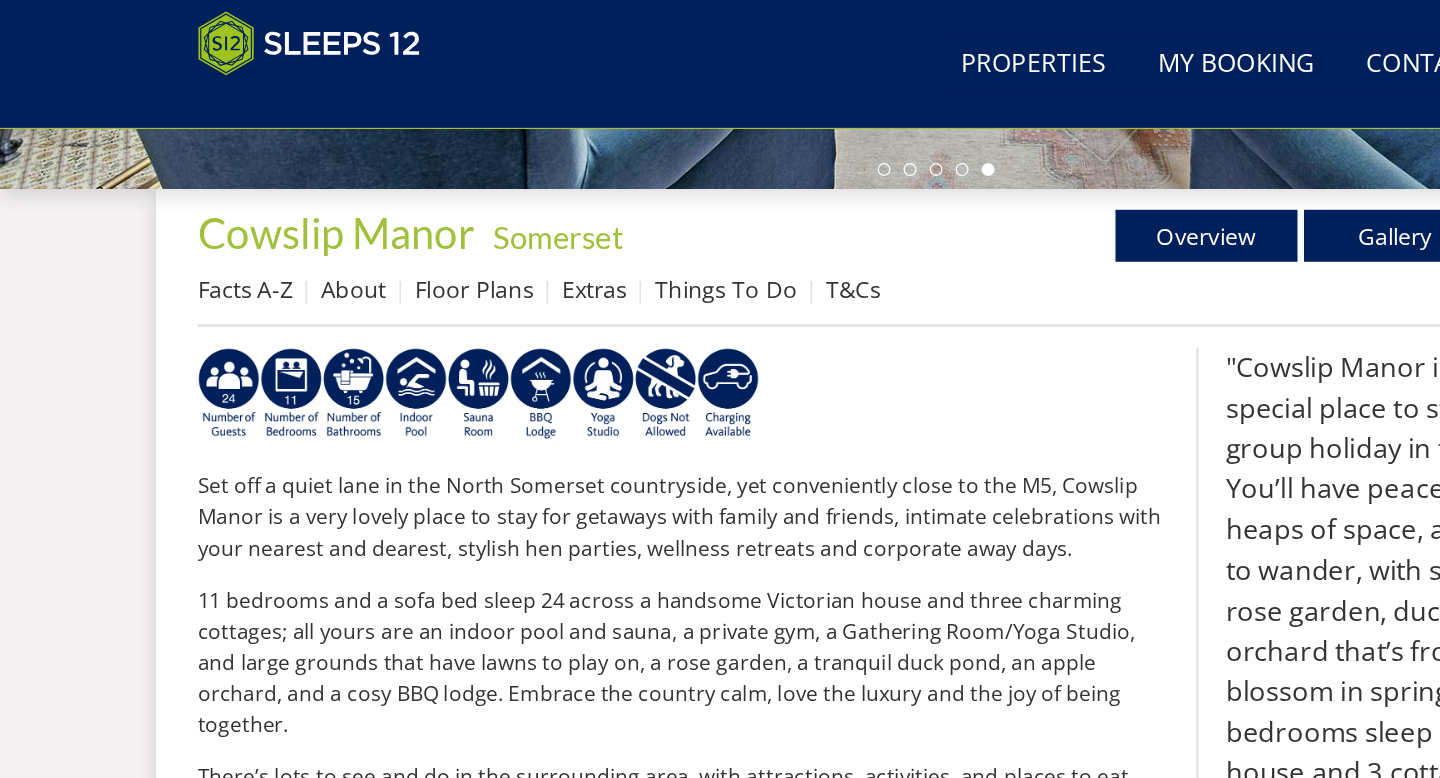 scroll, scrollTop: 639, scrollLeft: 0, axis: vertical 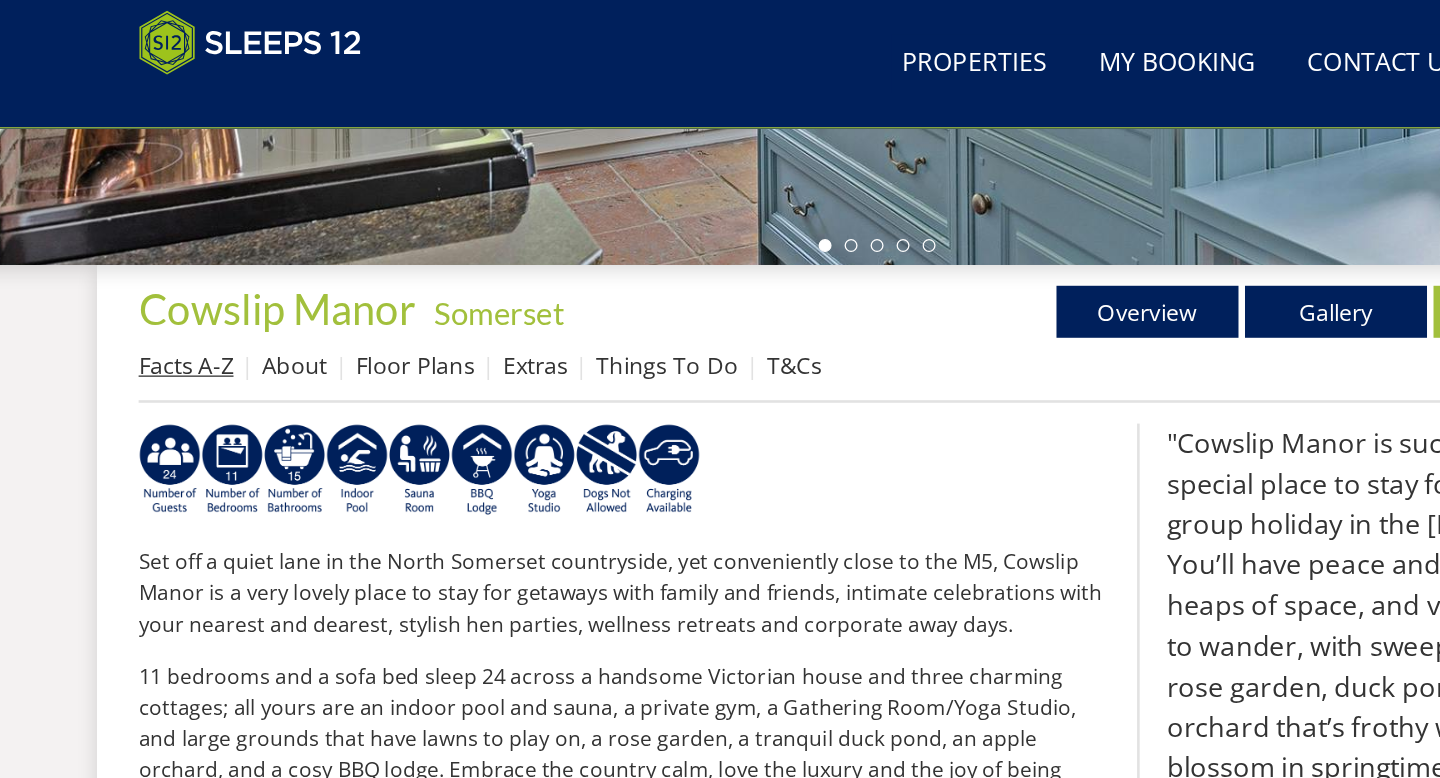 click on "Facts A-Z" at bounding box center (188, 281) 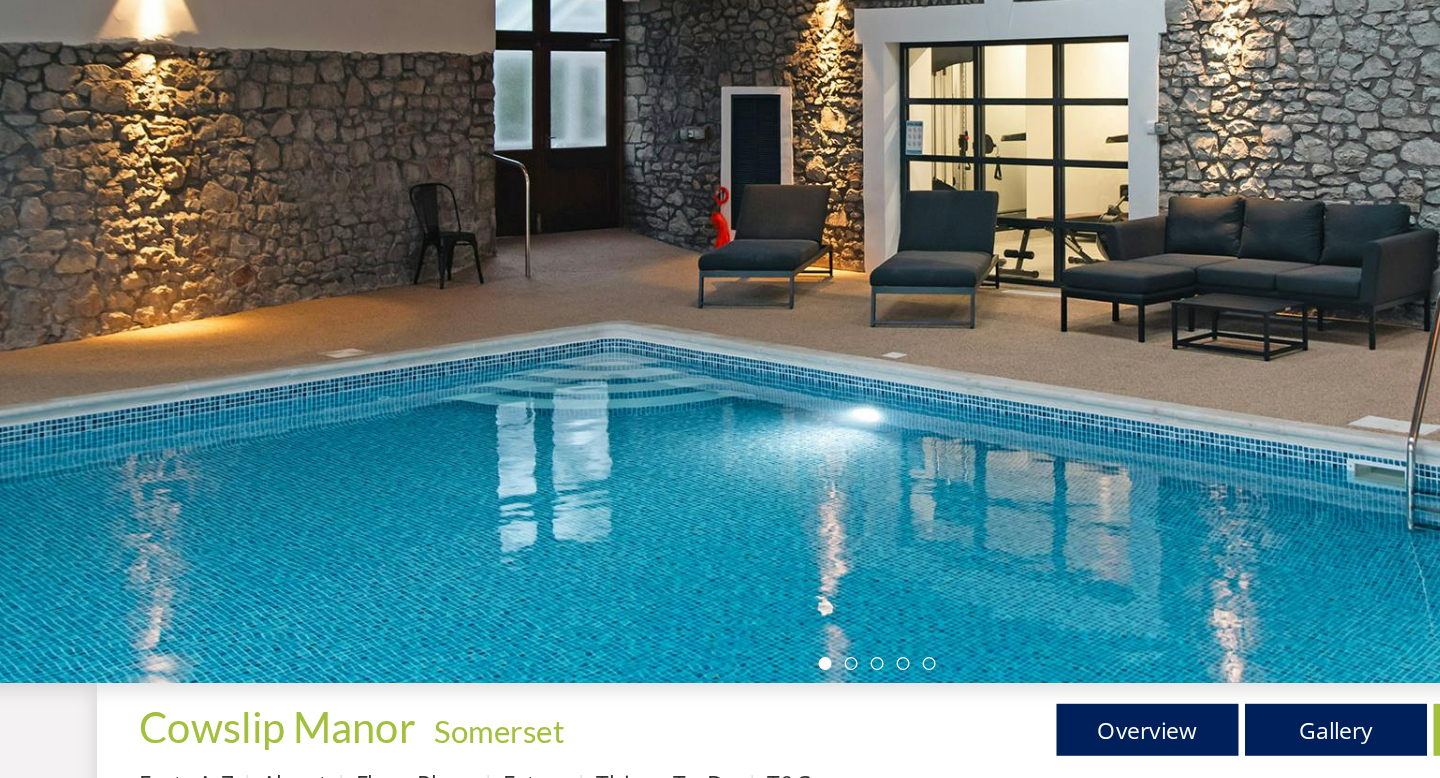 scroll, scrollTop: 213, scrollLeft: 0, axis: vertical 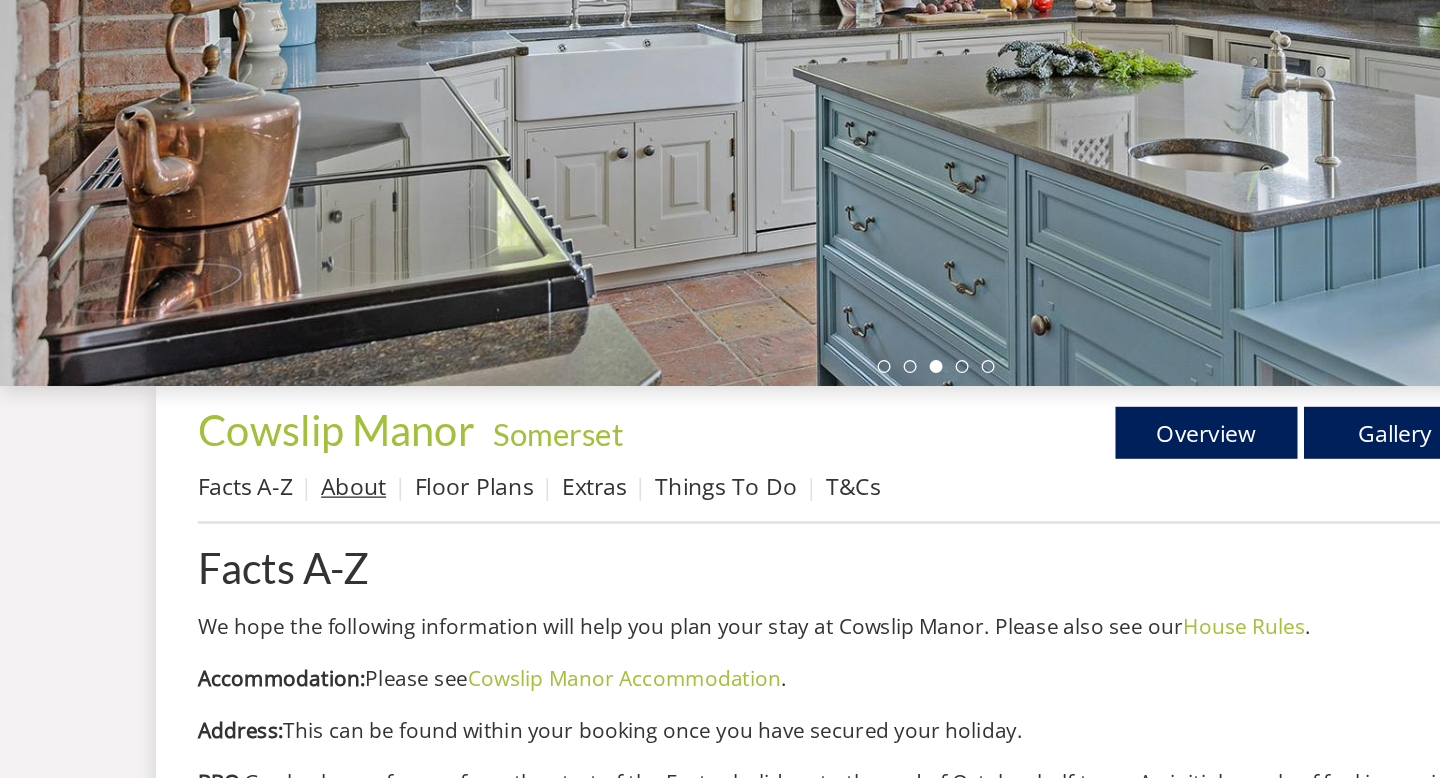 click on "About" at bounding box center [272, 553] 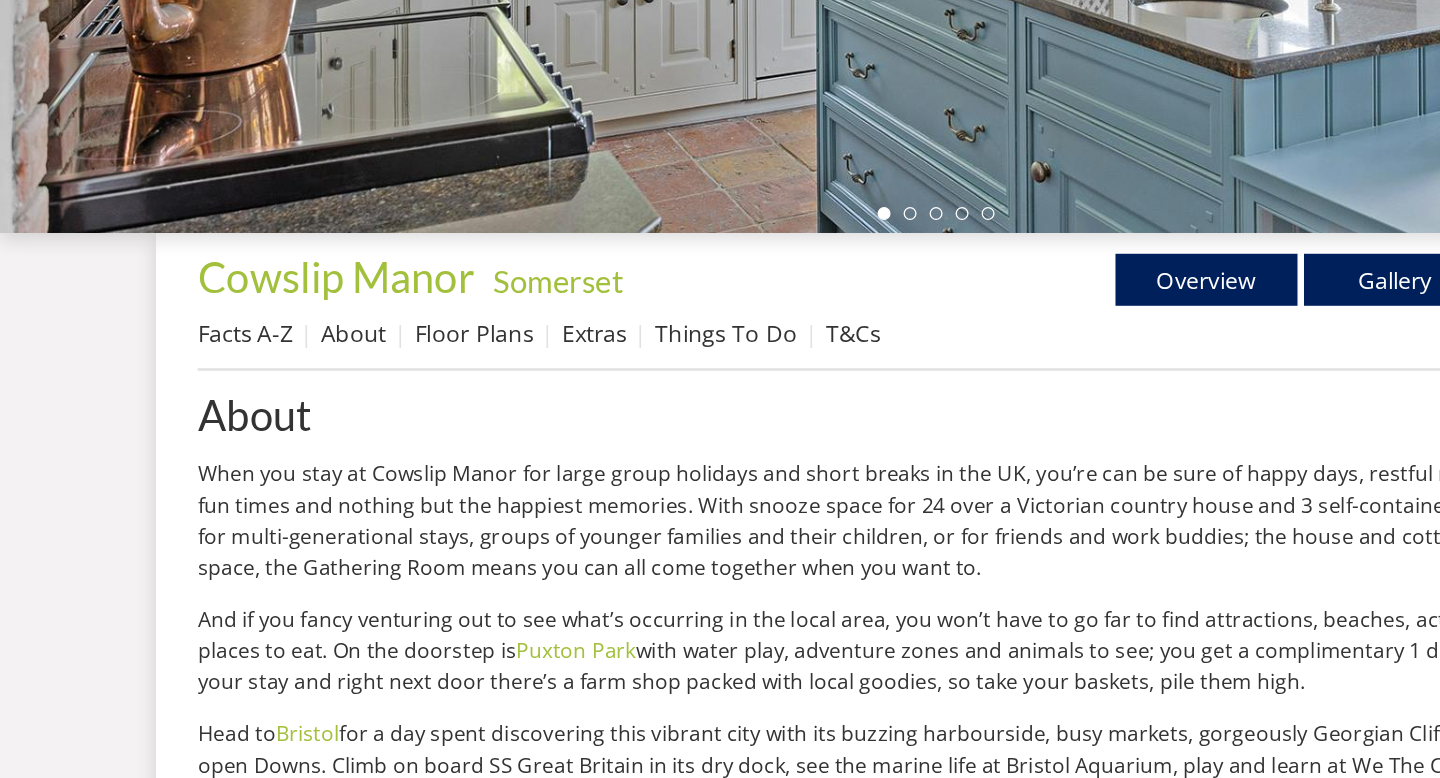 scroll, scrollTop: 517, scrollLeft: 0, axis: vertical 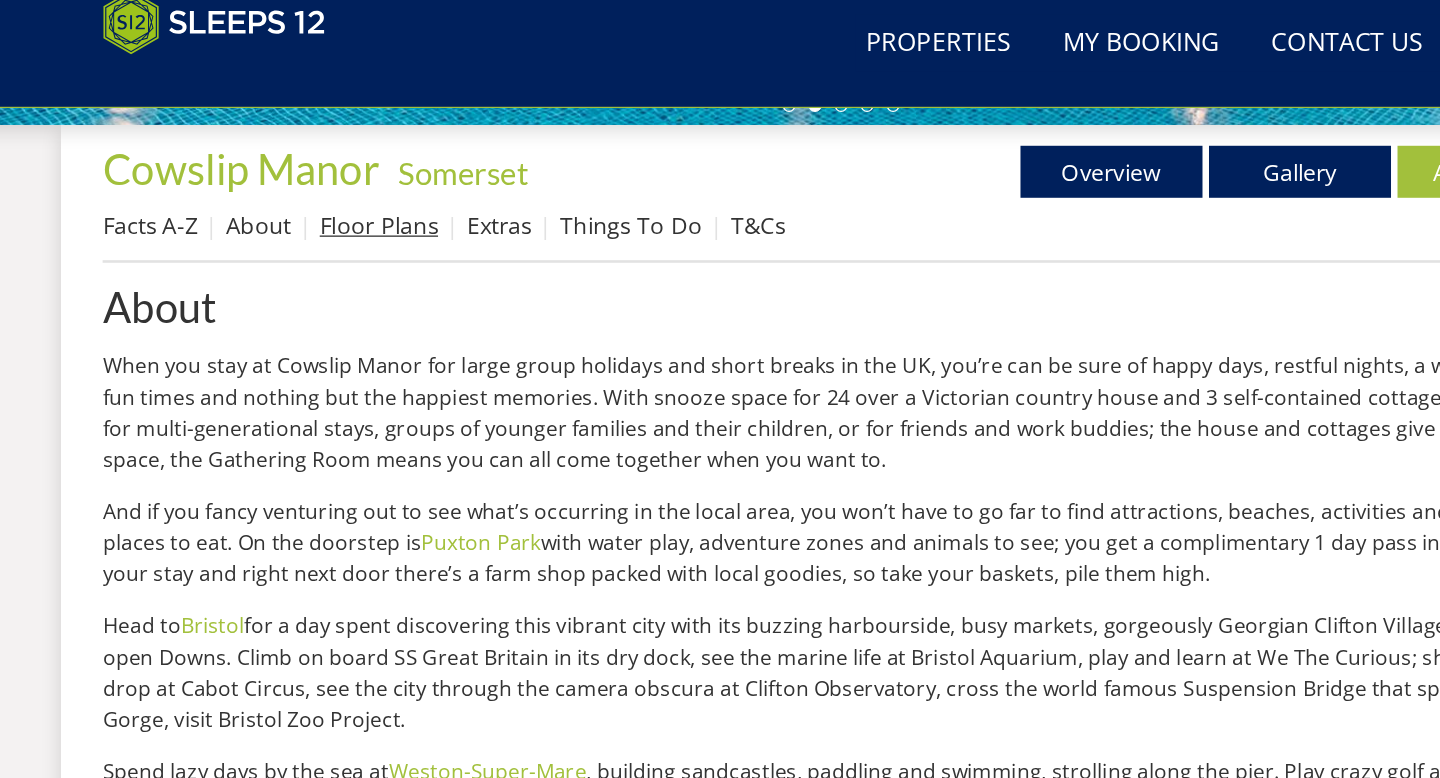 click on "Floor Plans" at bounding box center (364, 189) 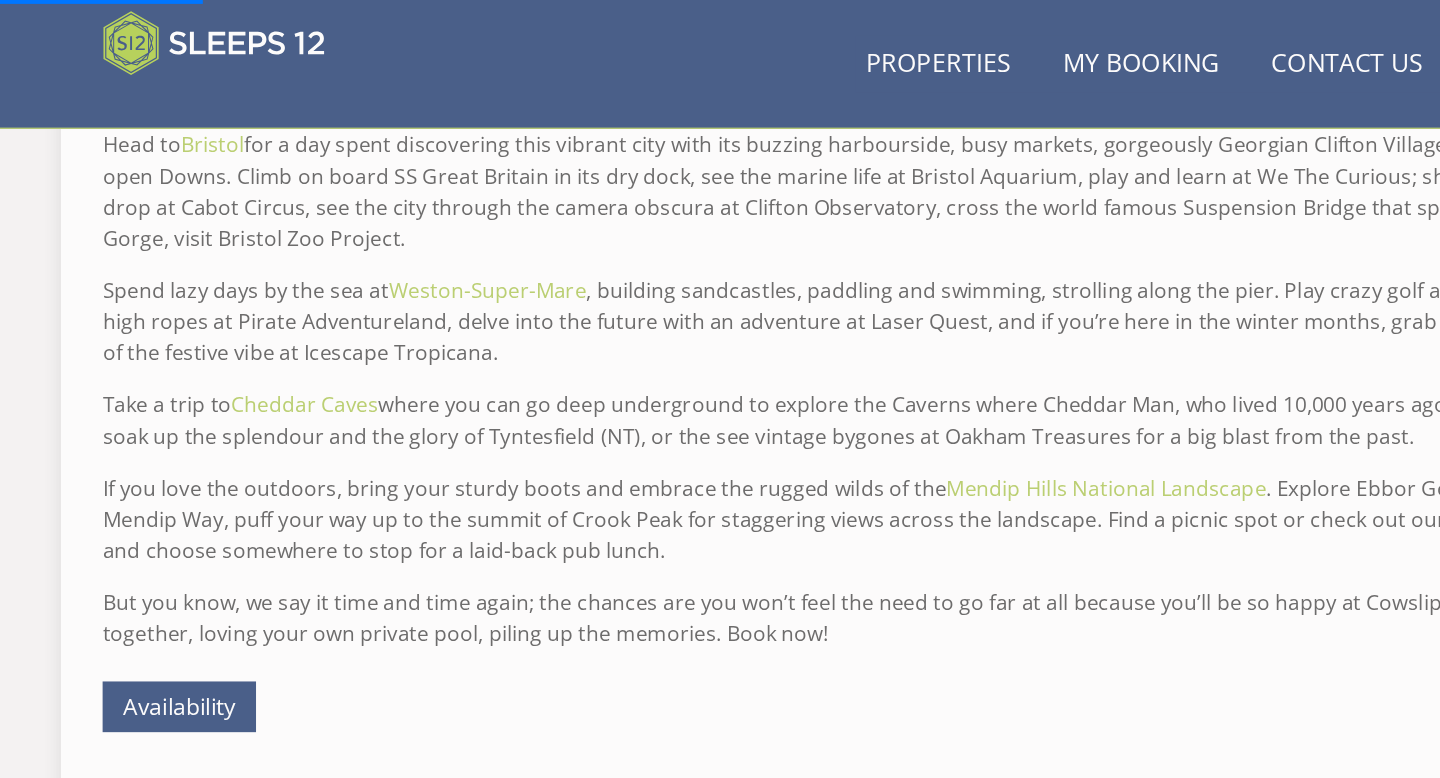 scroll, scrollTop: 1018, scrollLeft: 0, axis: vertical 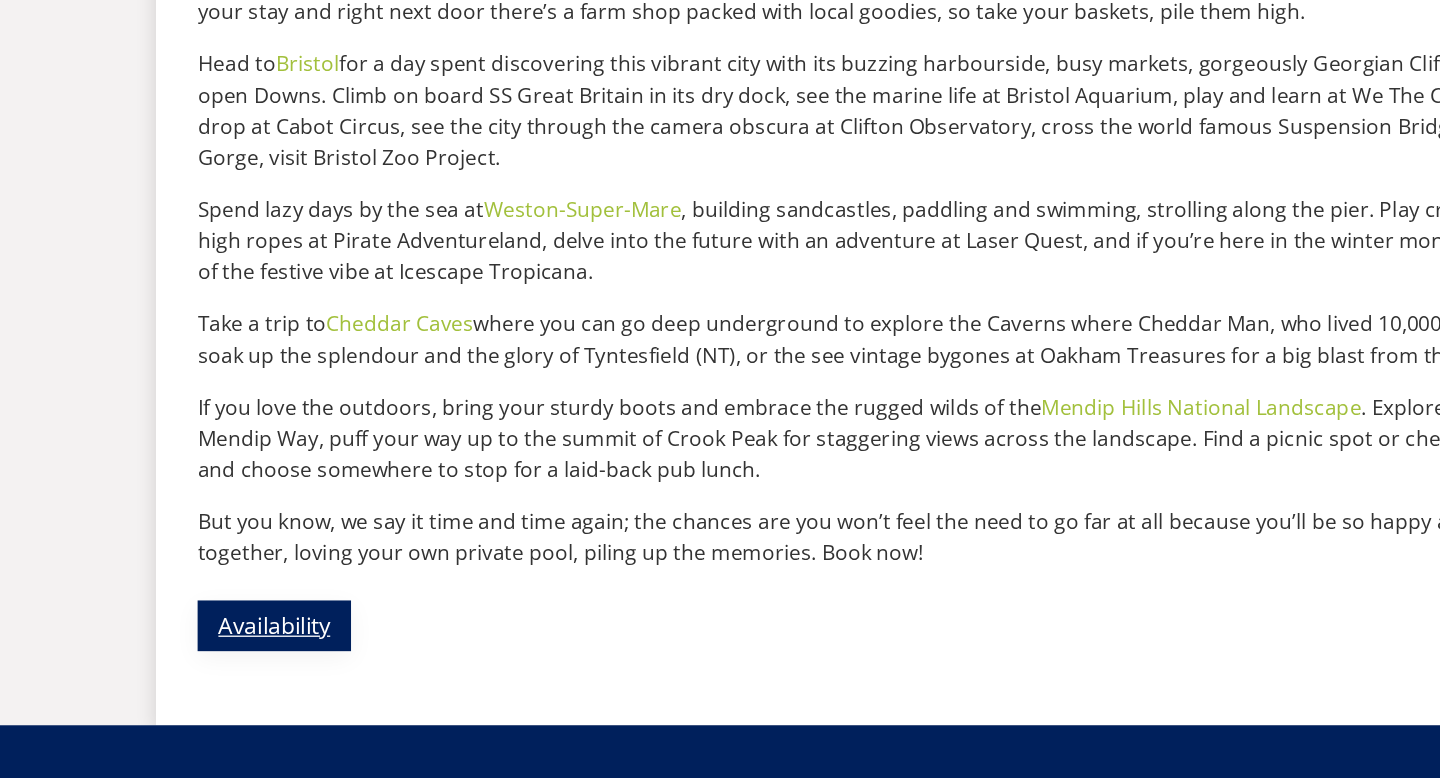 click on "Availability" at bounding box center (211, 657) 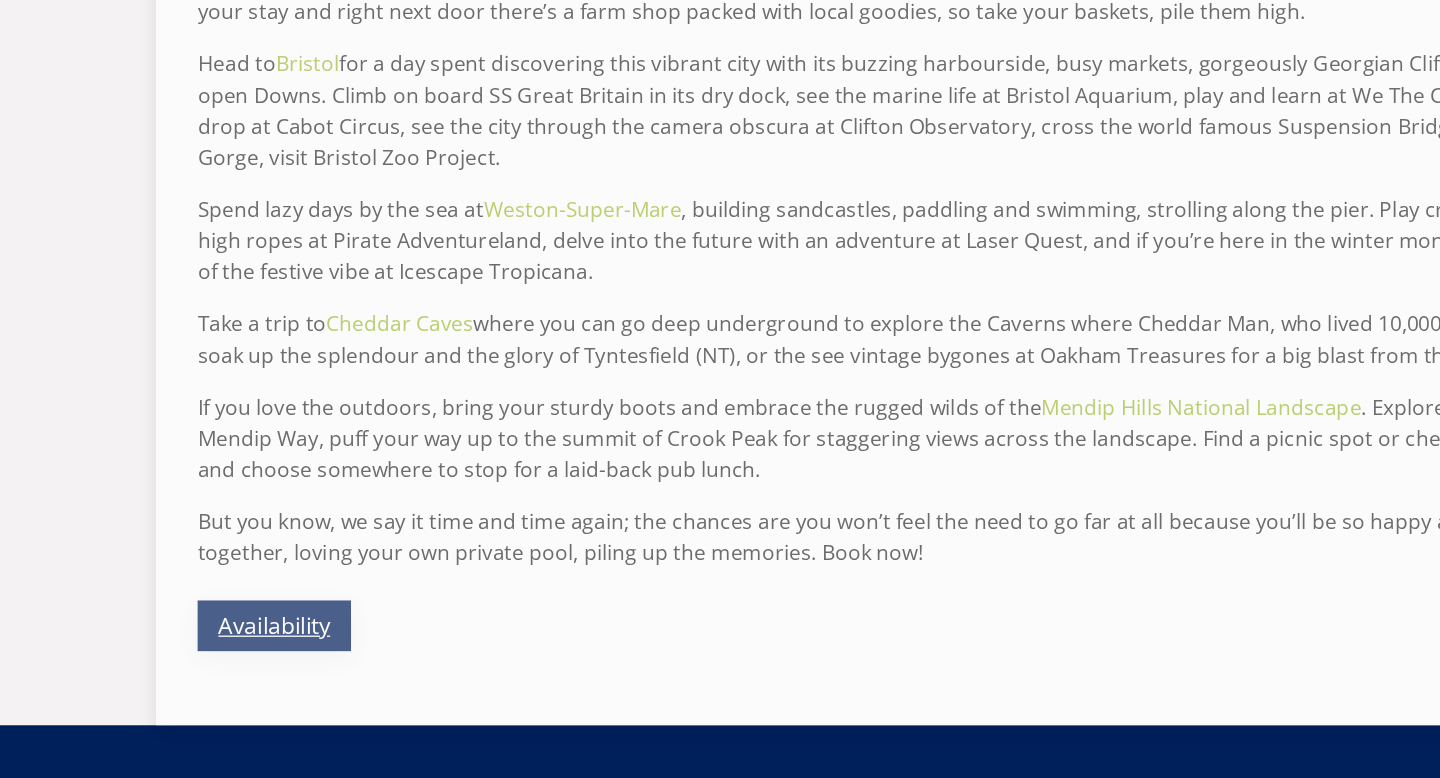 scroll, scrollTop: 0, scrollLeft: 0, axis: both 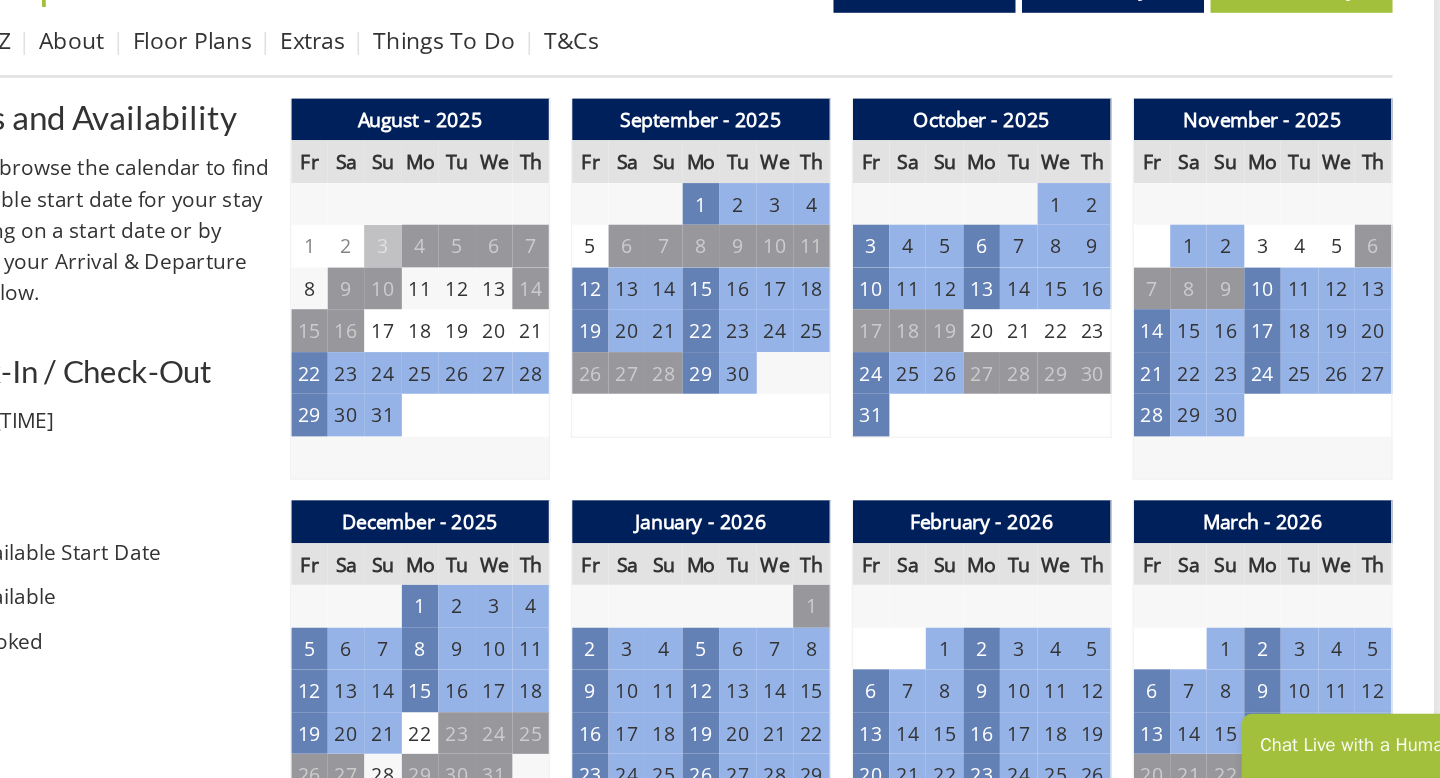 click on "1" at bounding box center [1131, 368] 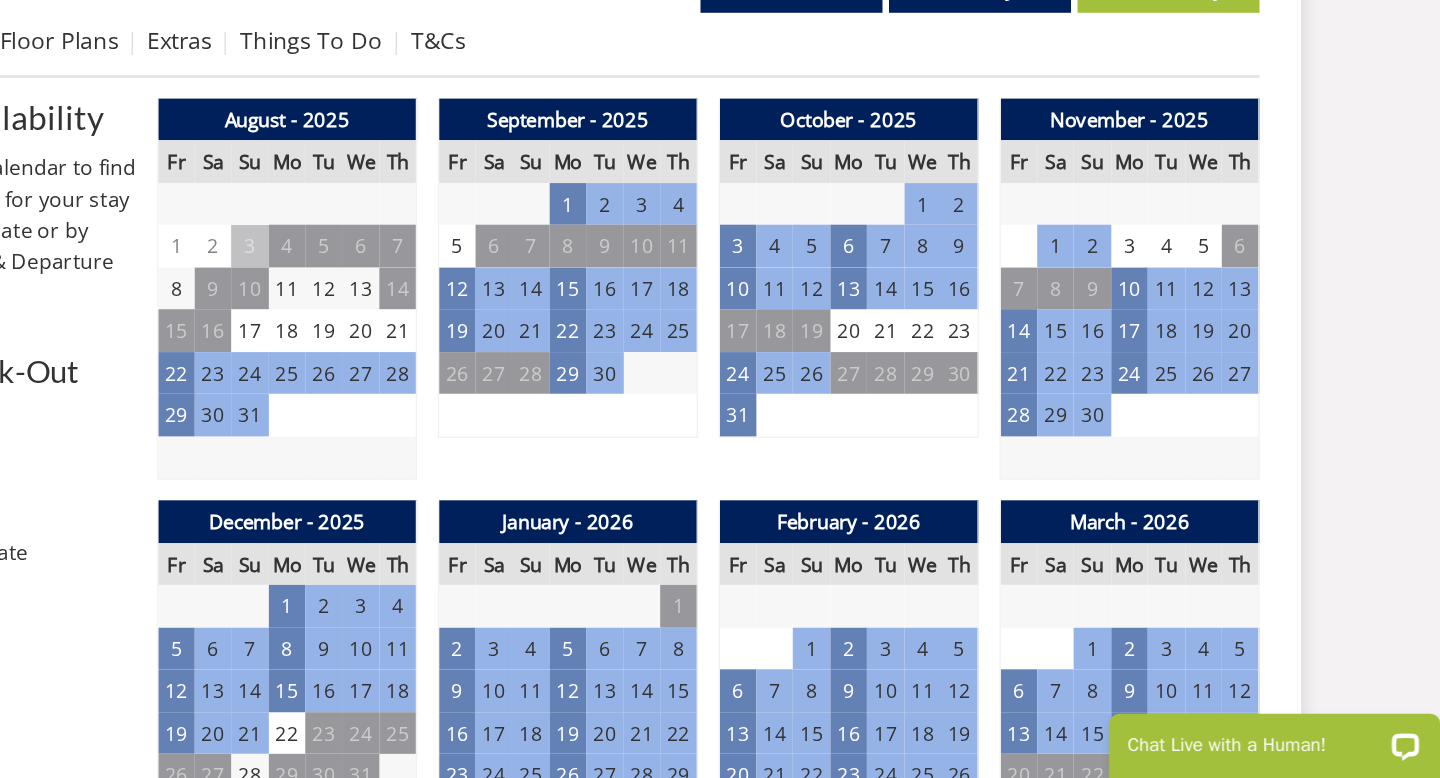 scroll, scrollTop: 710, scrollLeft: 0, axis: vertical 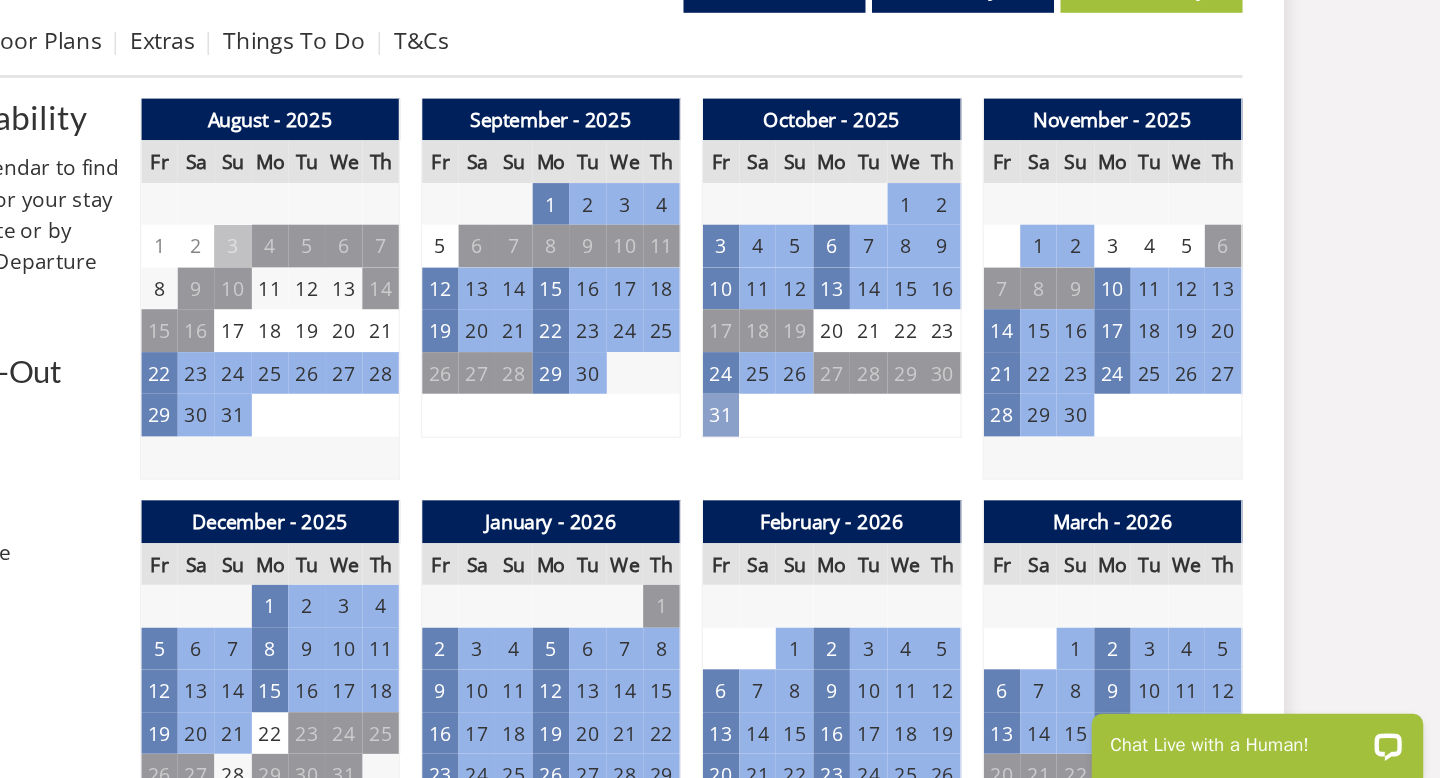 click on "31" at bounding box center (887, 498) 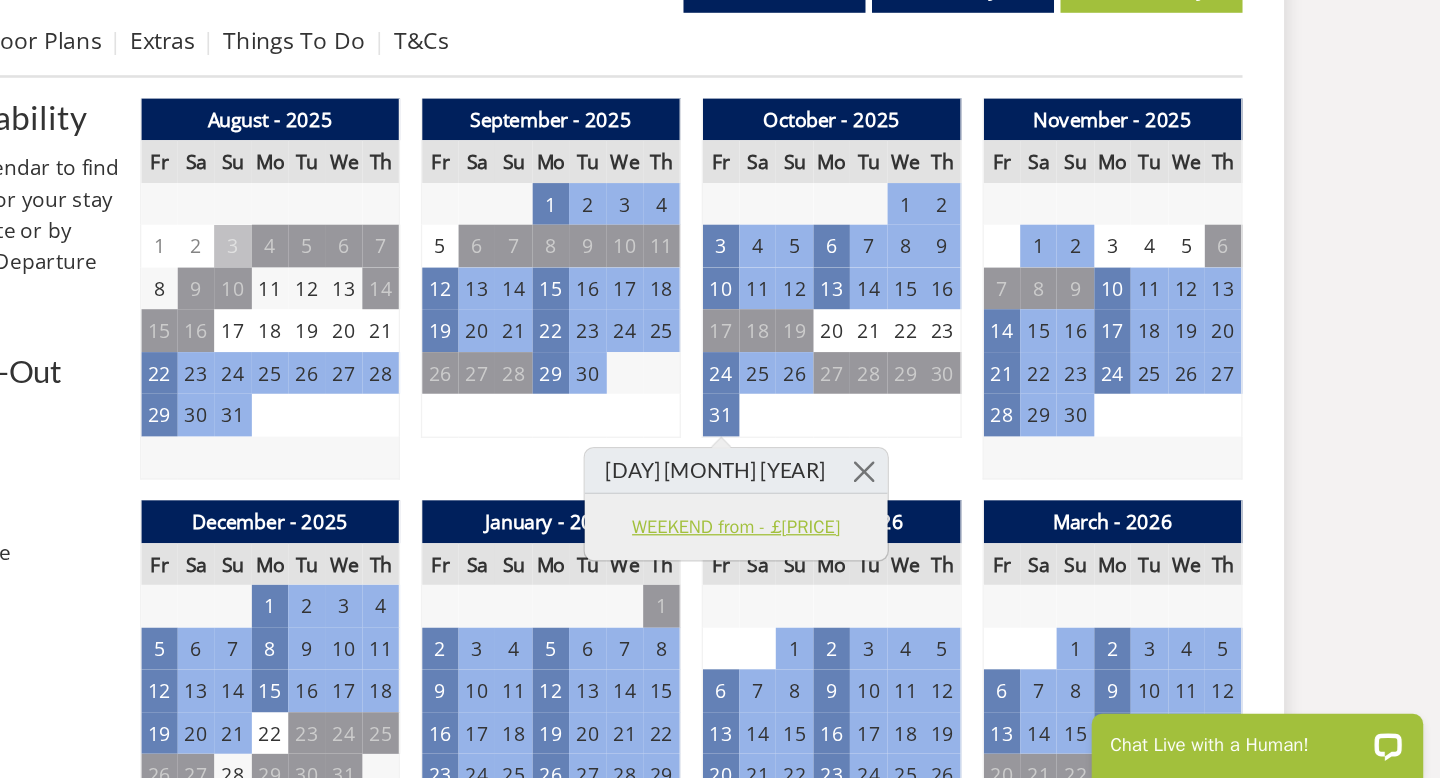 click on "WEEKEND from  - £[PRICE]" at bounding box center [898, 584] 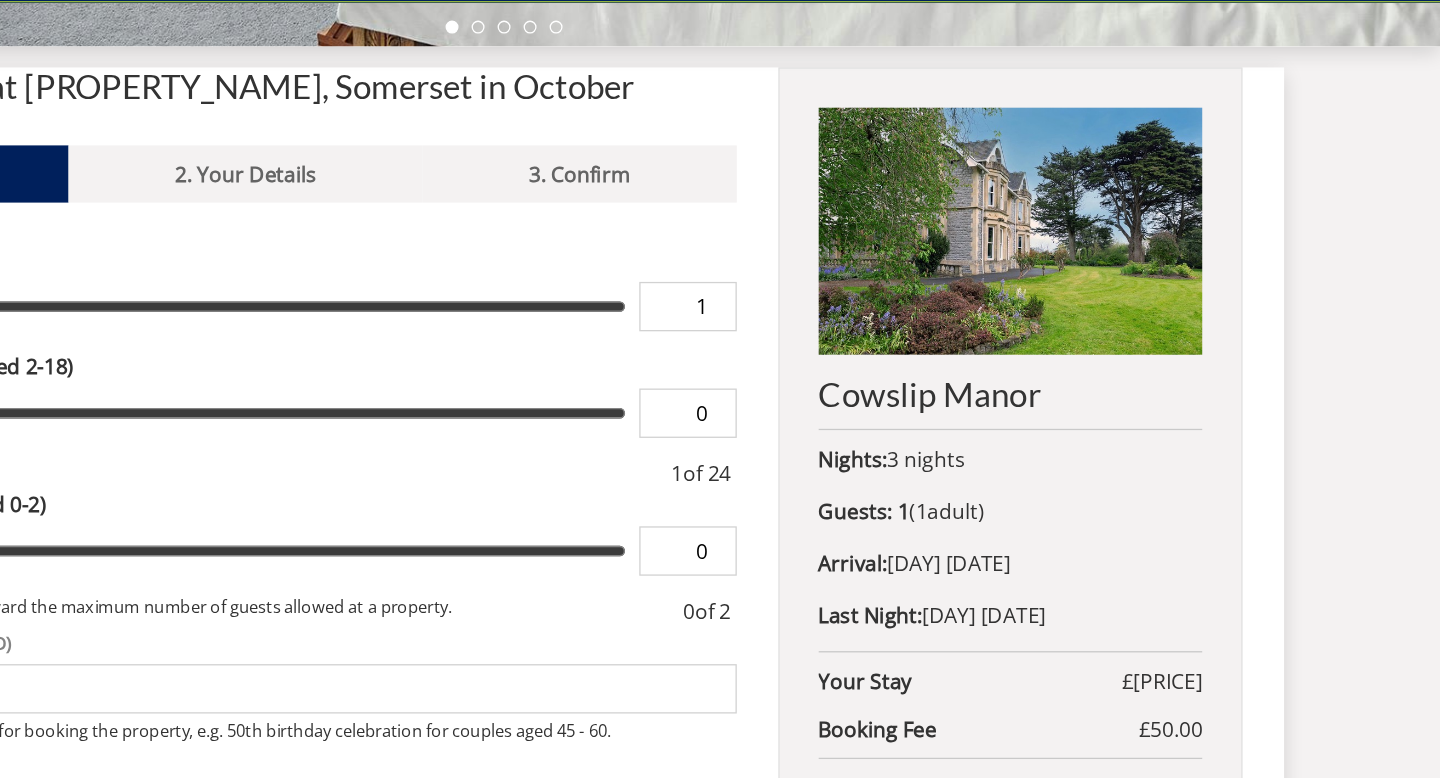 scroll, scrollTop: 0, scrollLeft: 0, axis: both 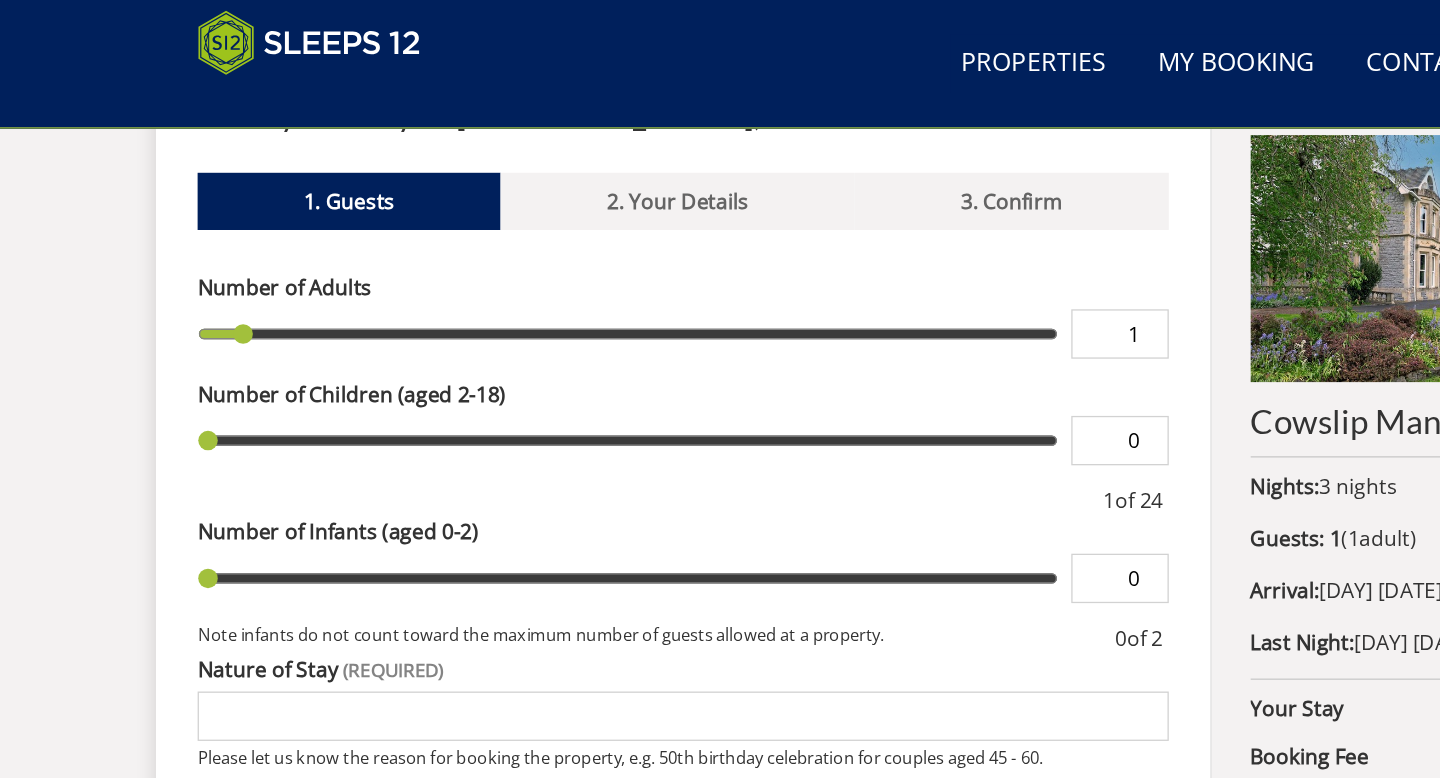 type on "1" 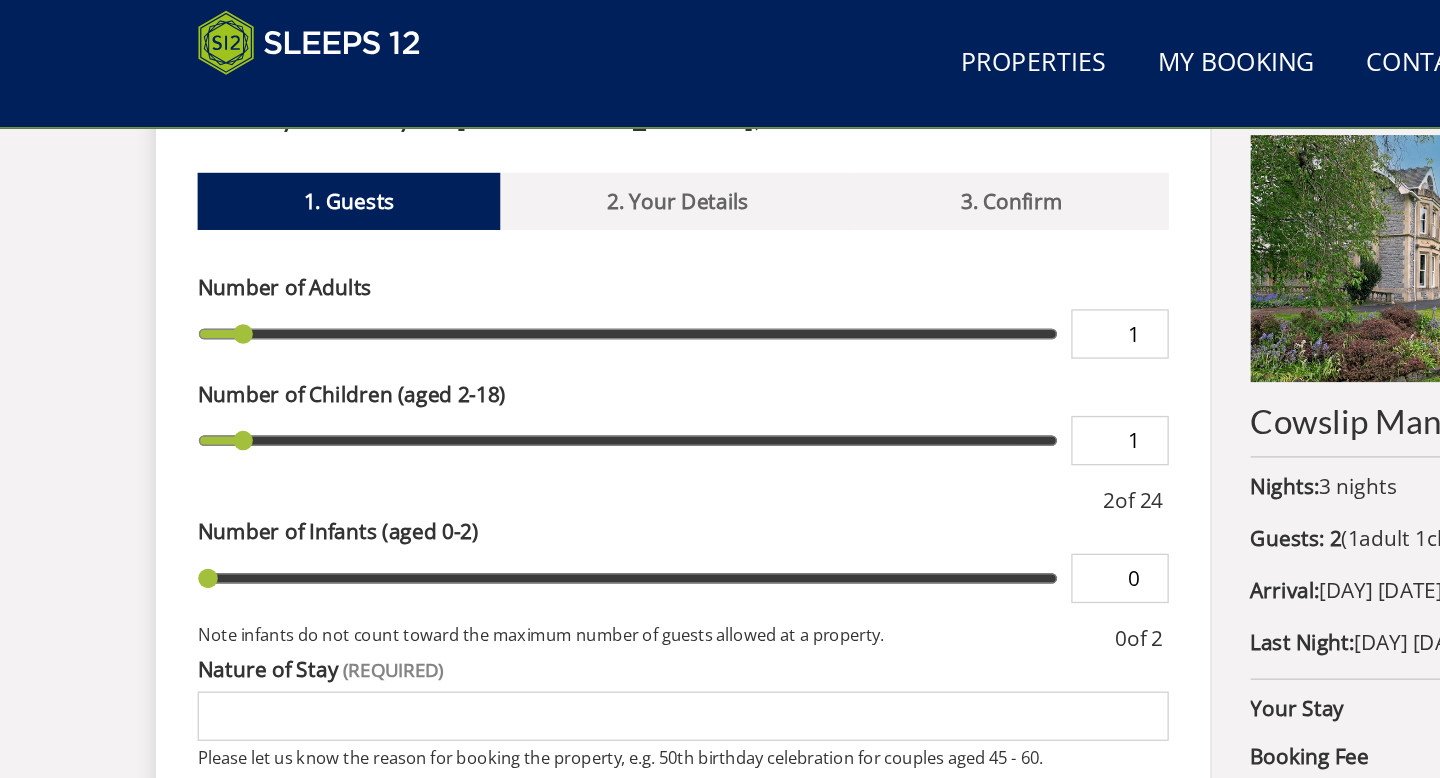 type on "2" 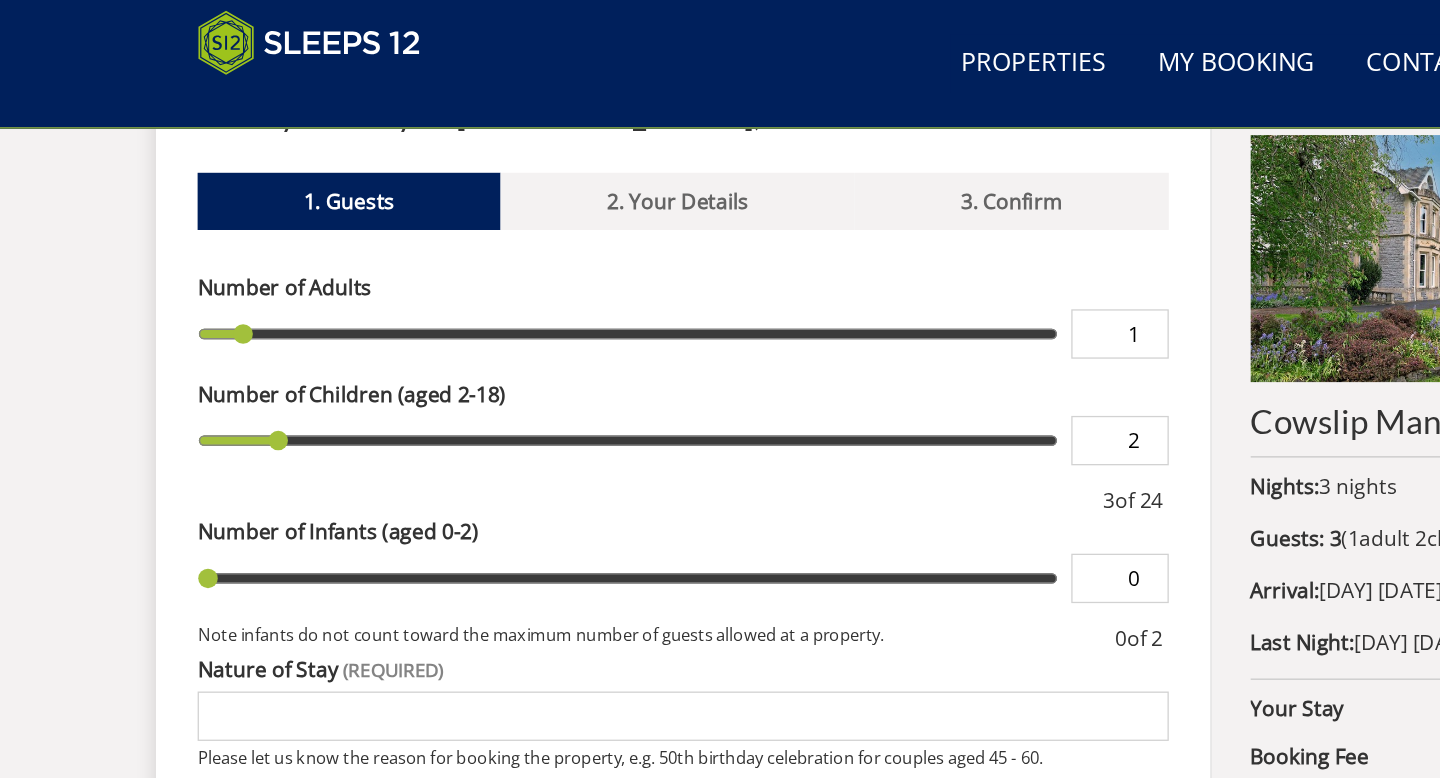 type on "3" 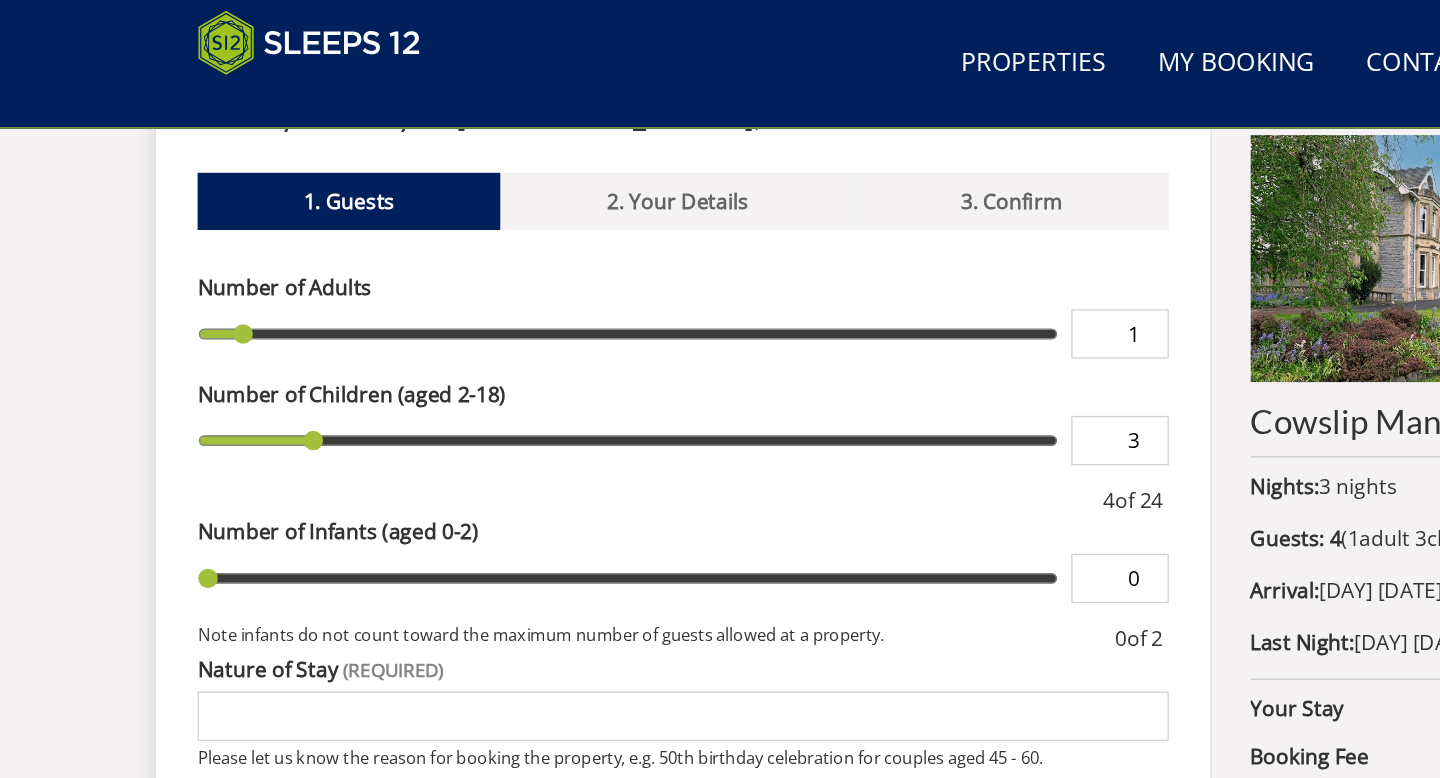 type on "4" 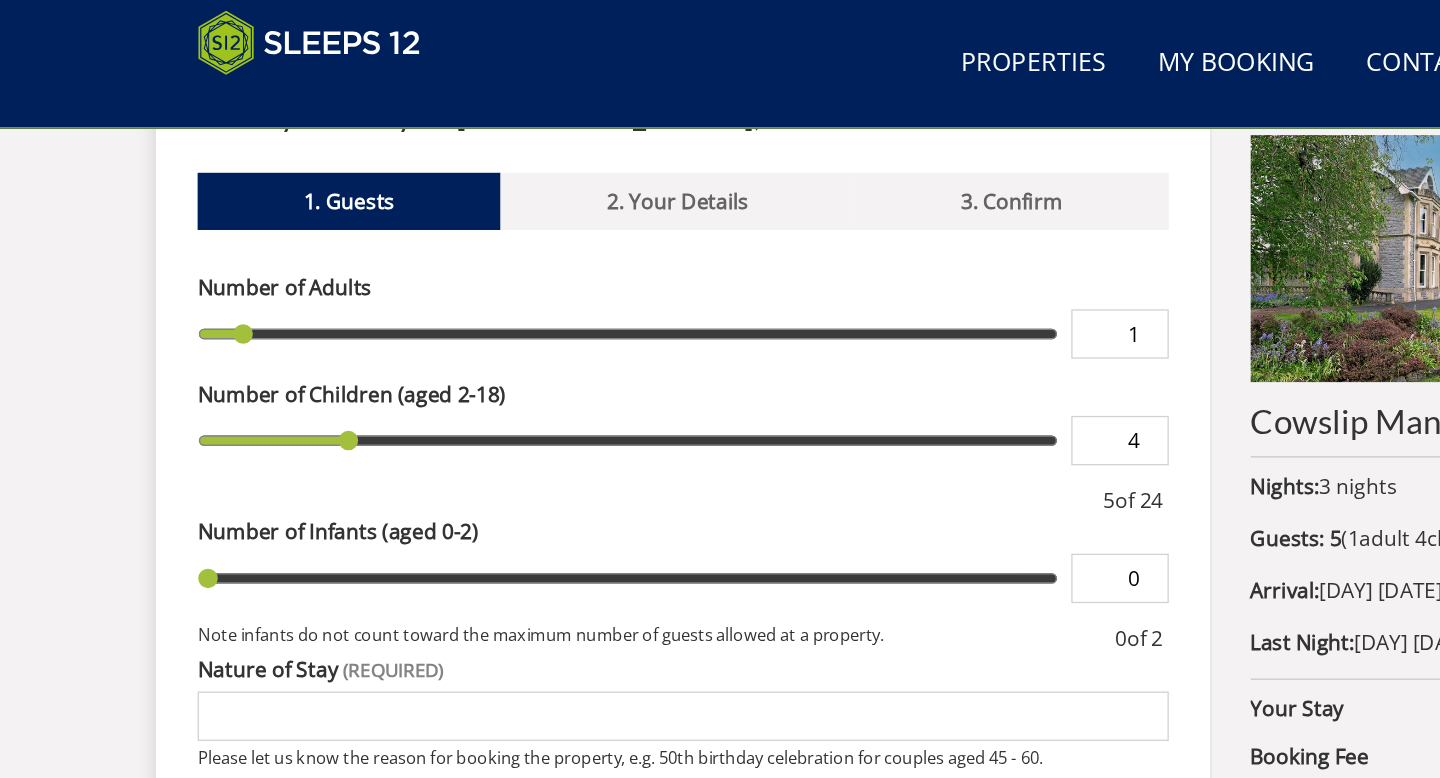 drag, startPoint x: 163, startPoint y: 341, endPoint x: 256, endPoint y: 337, distance: 93.08598 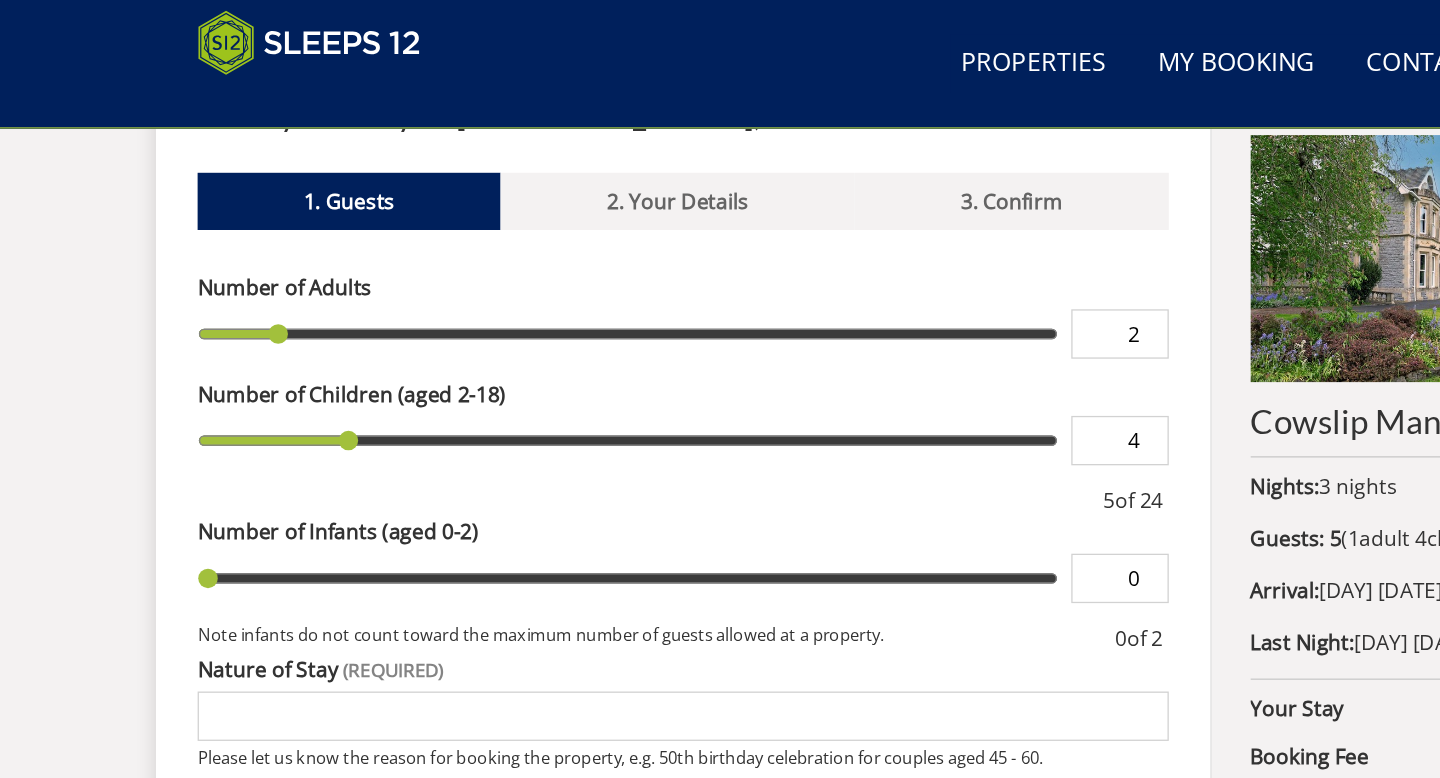 type on "3" 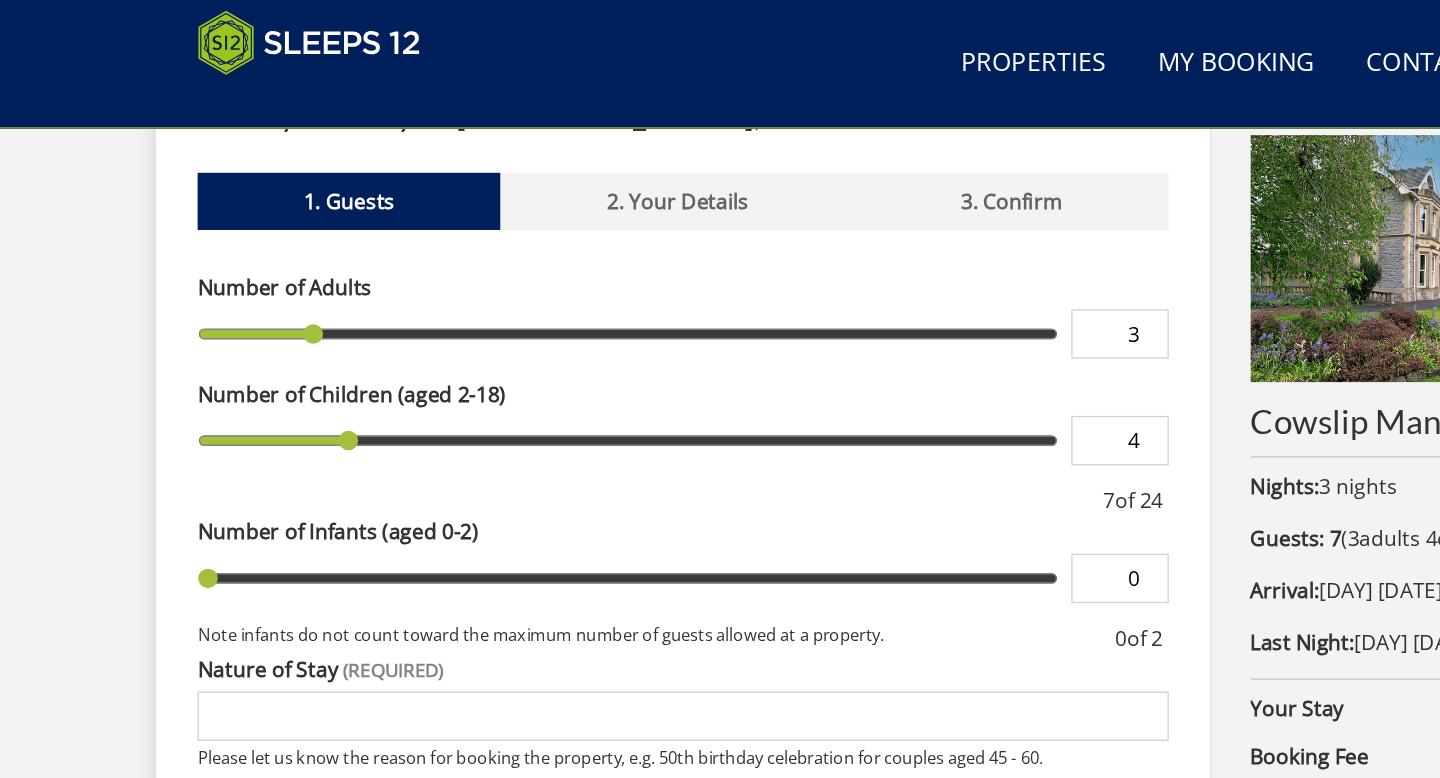 type on "4" 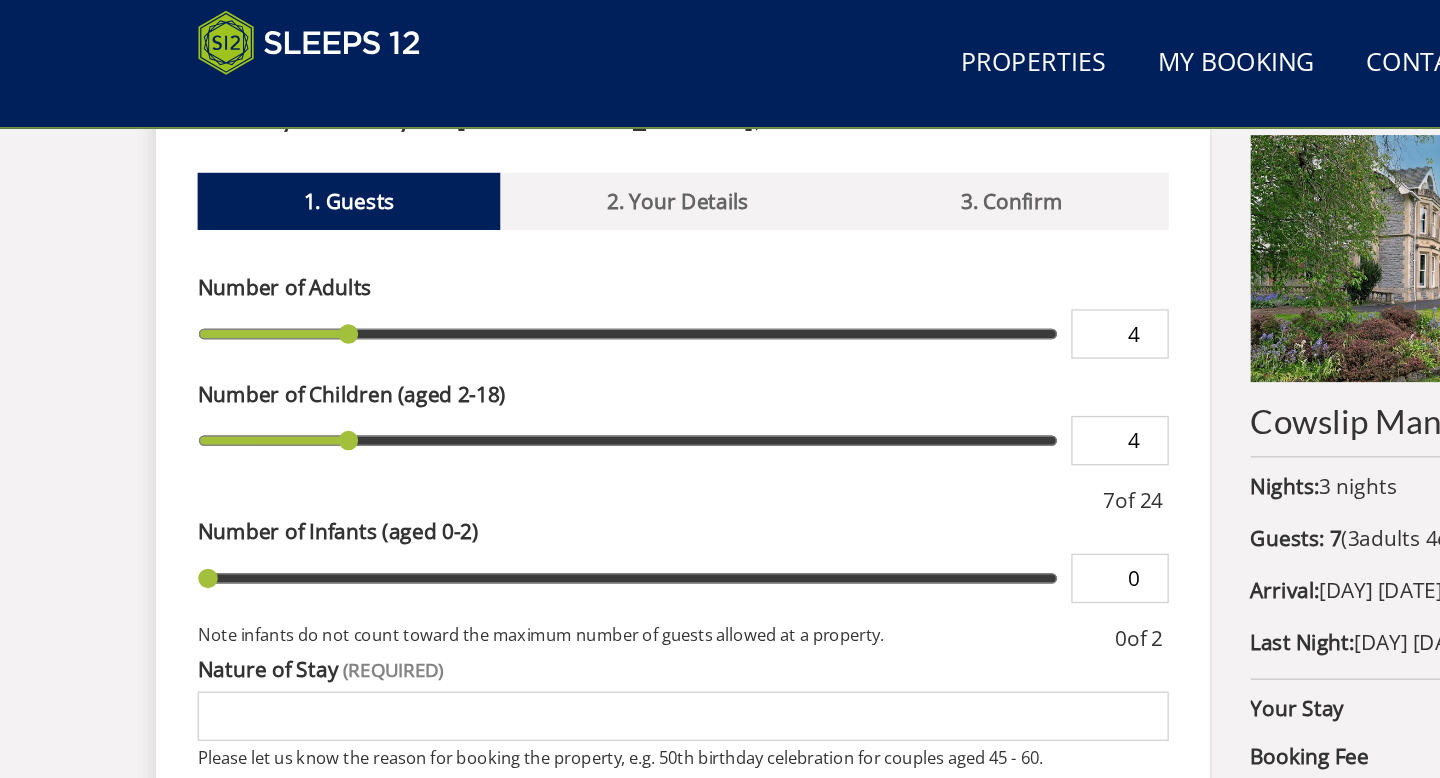 type on "5" 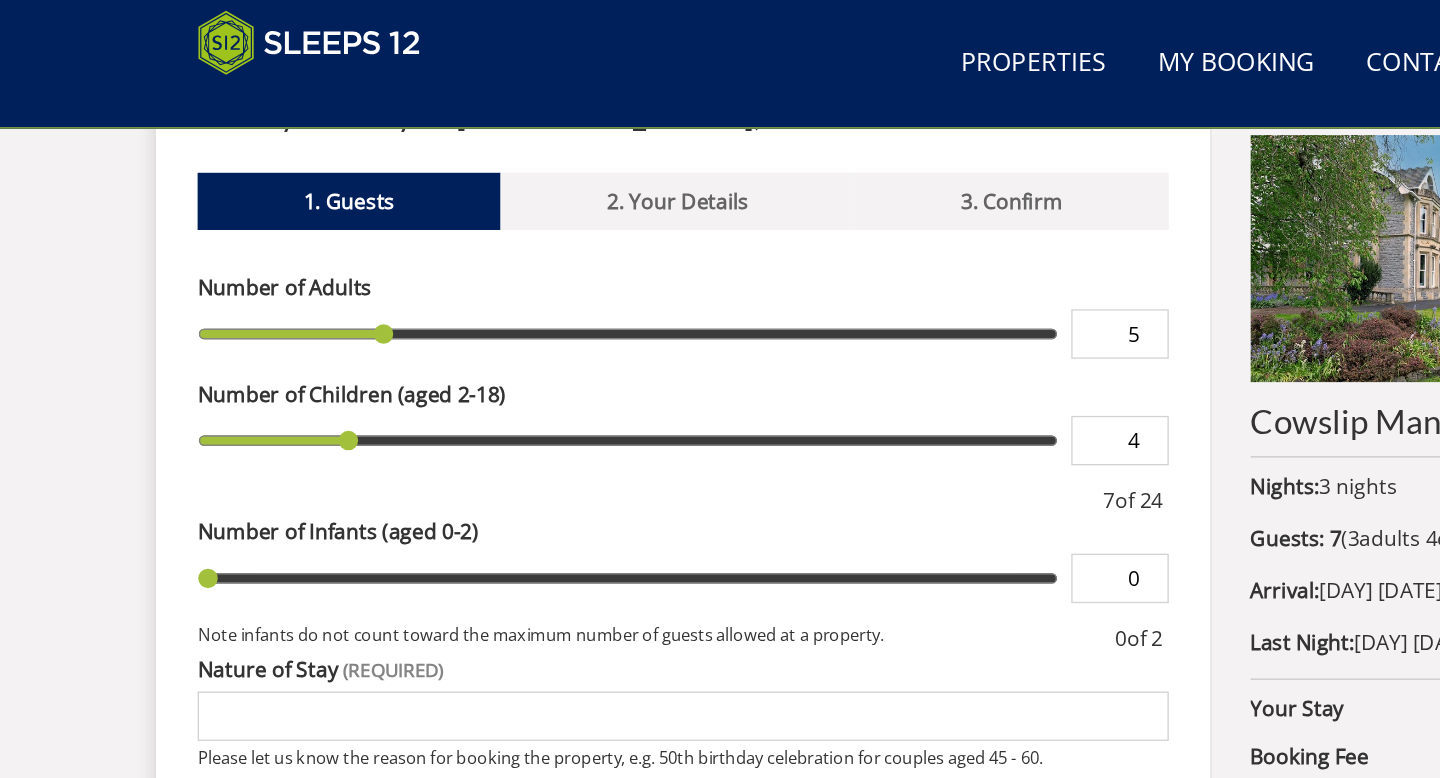 type on "6" 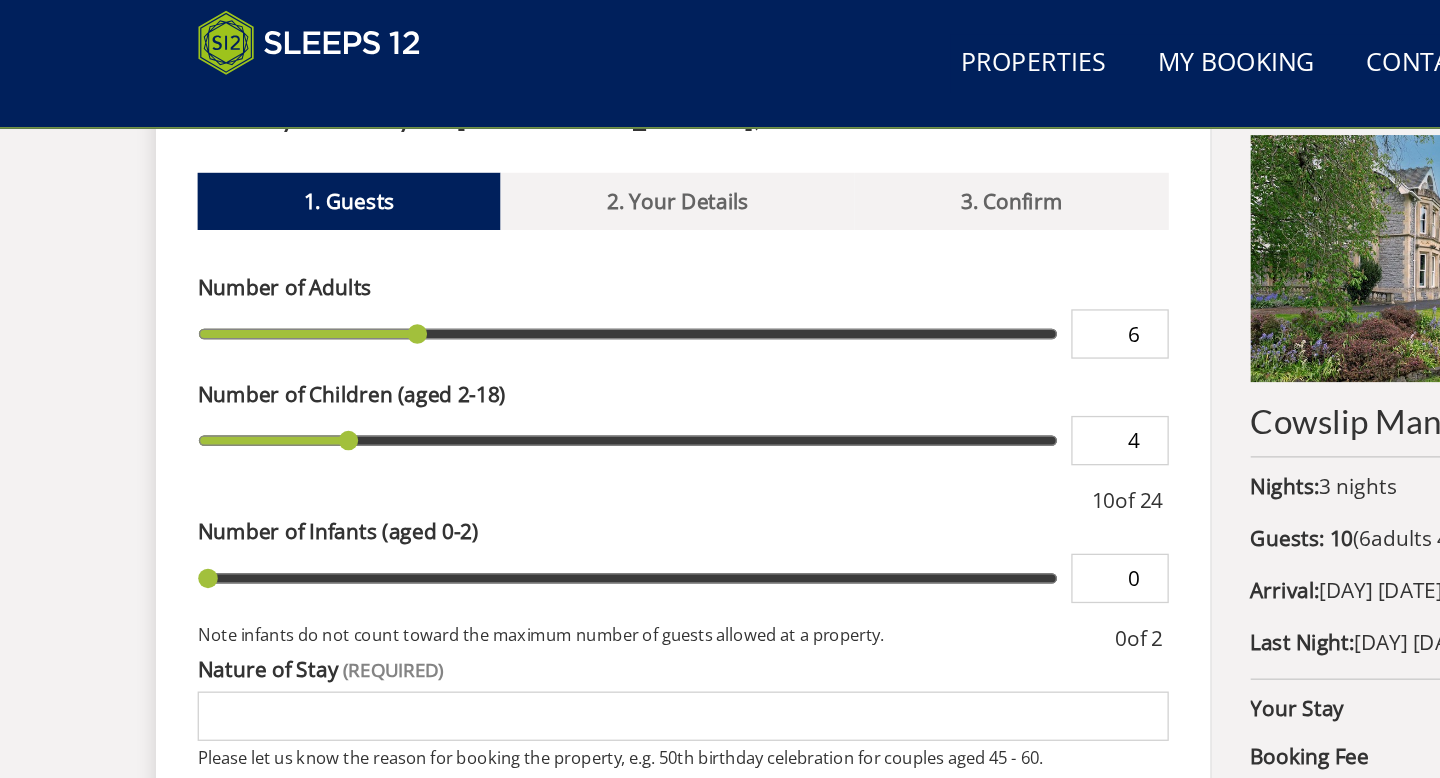 type on "7" 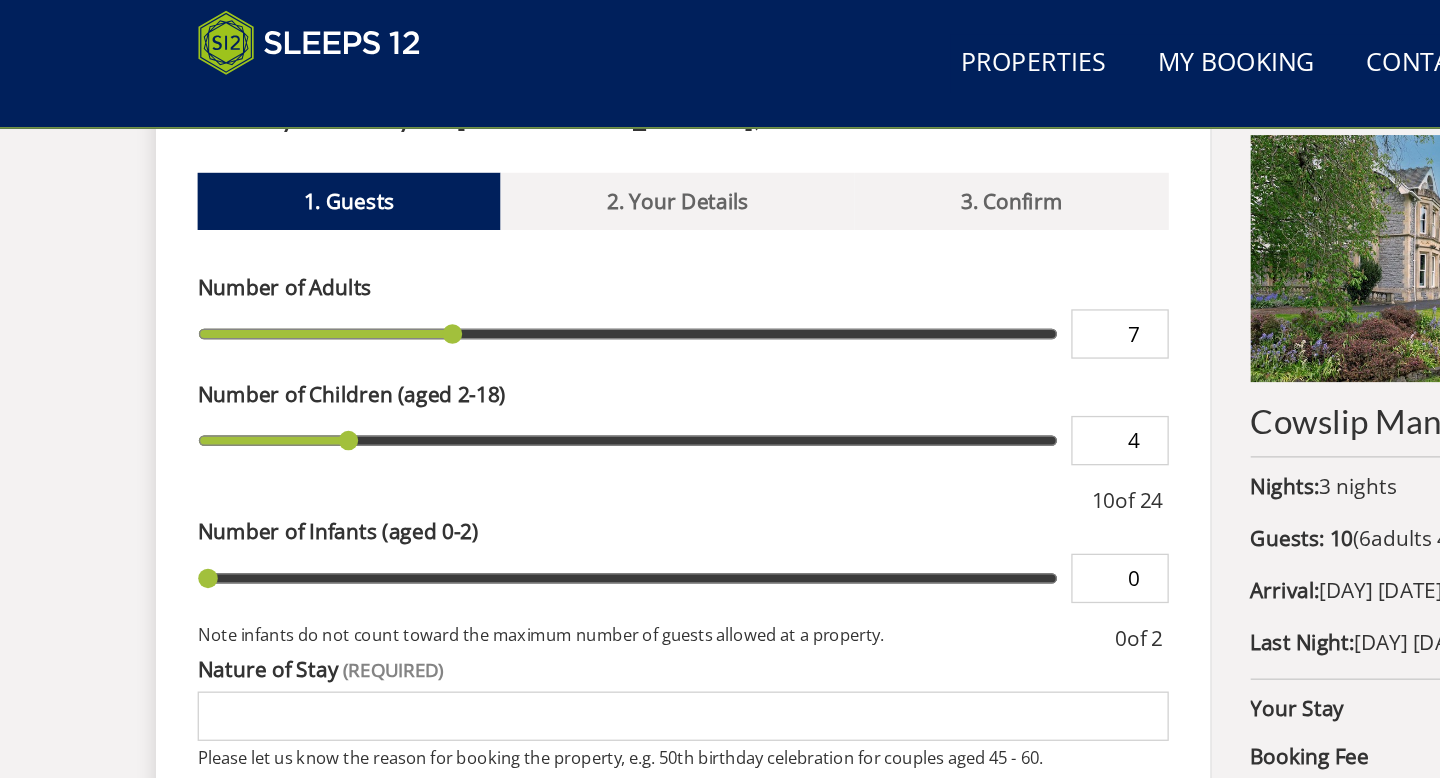 type on "8" 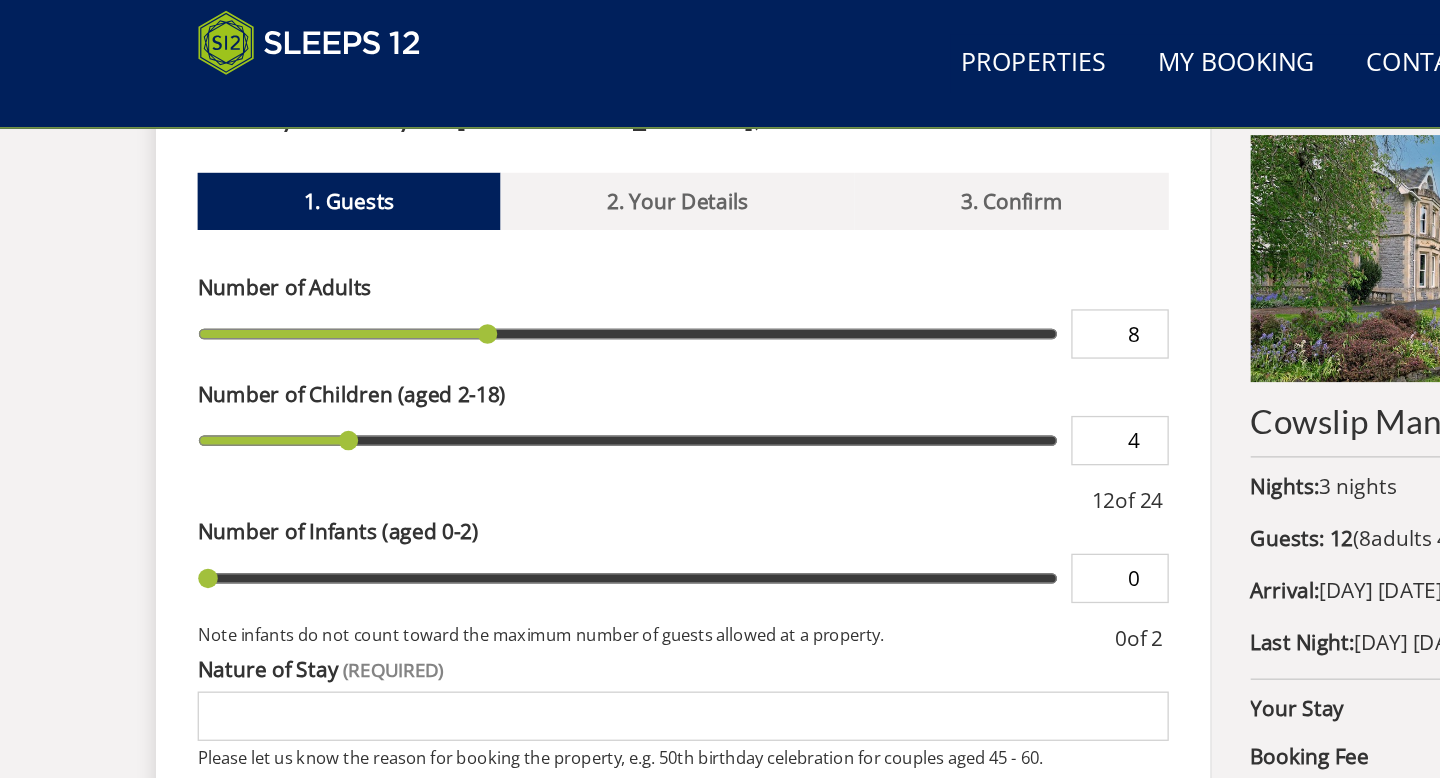 type on "9" 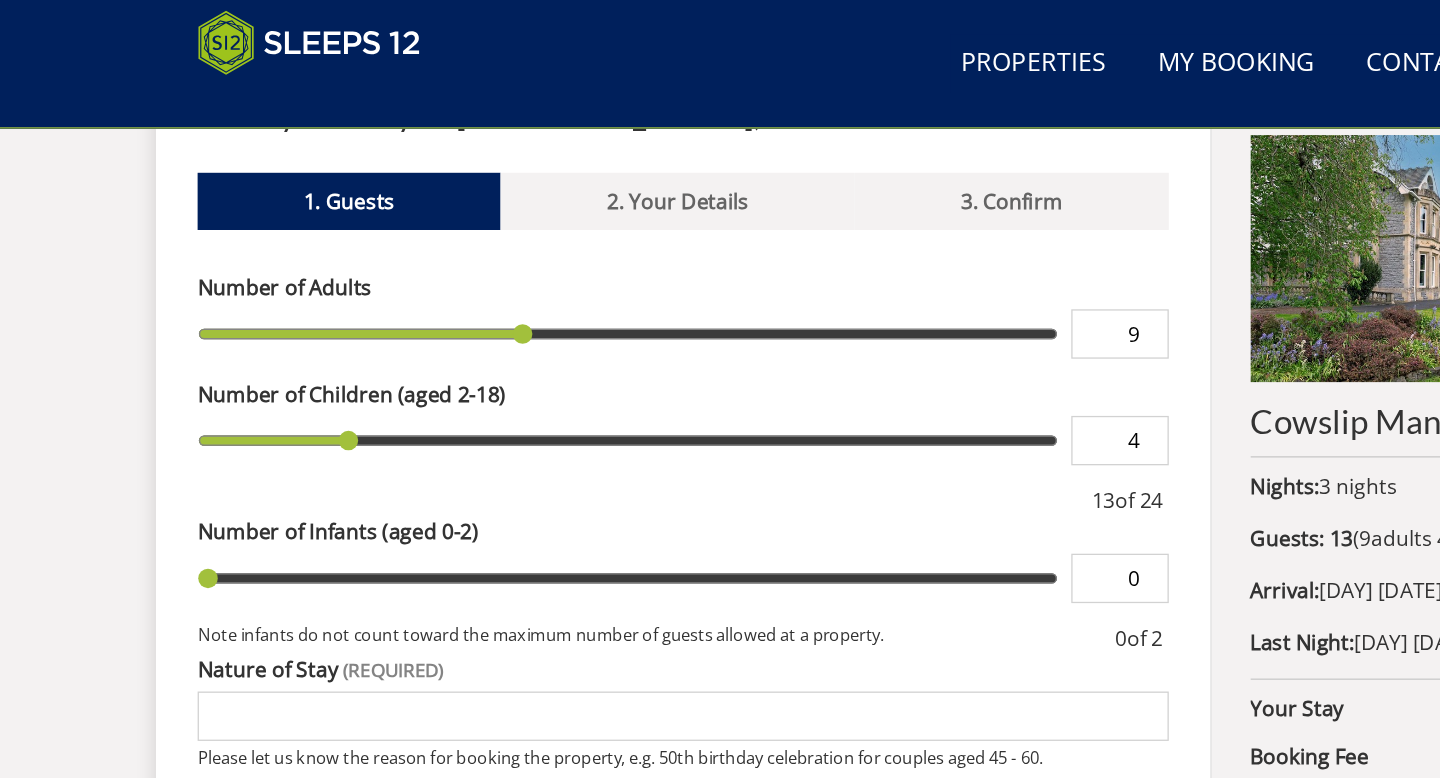 type on "10" 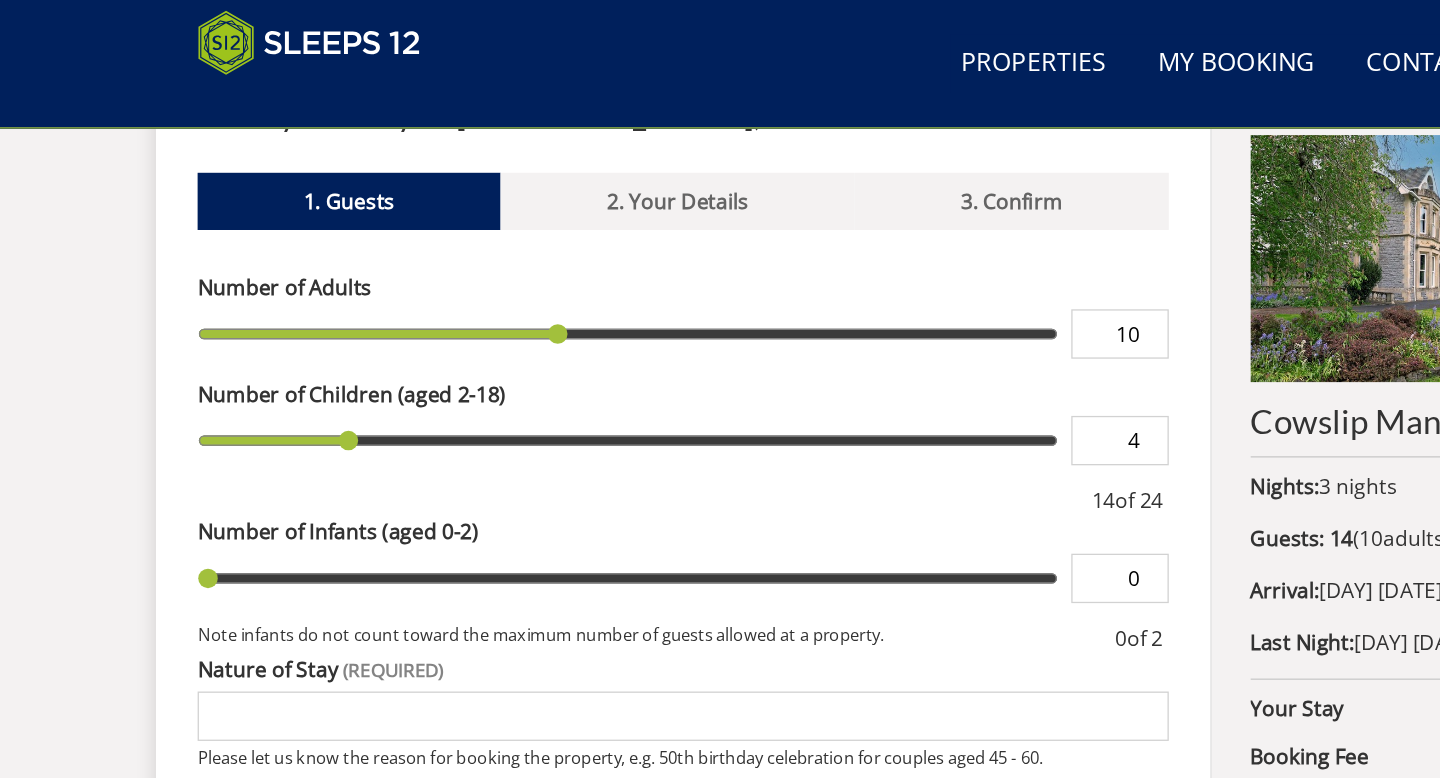 type on "11" 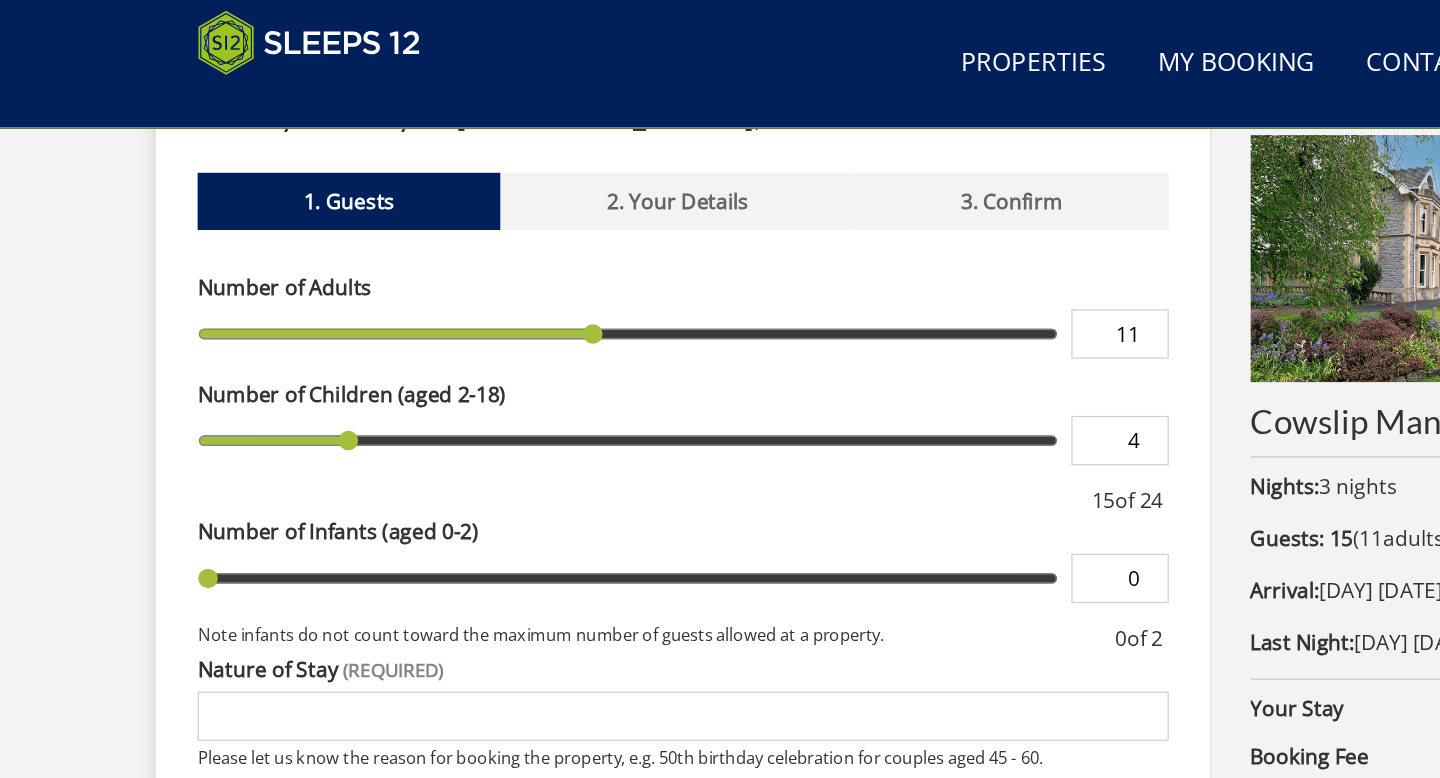 type on "12" 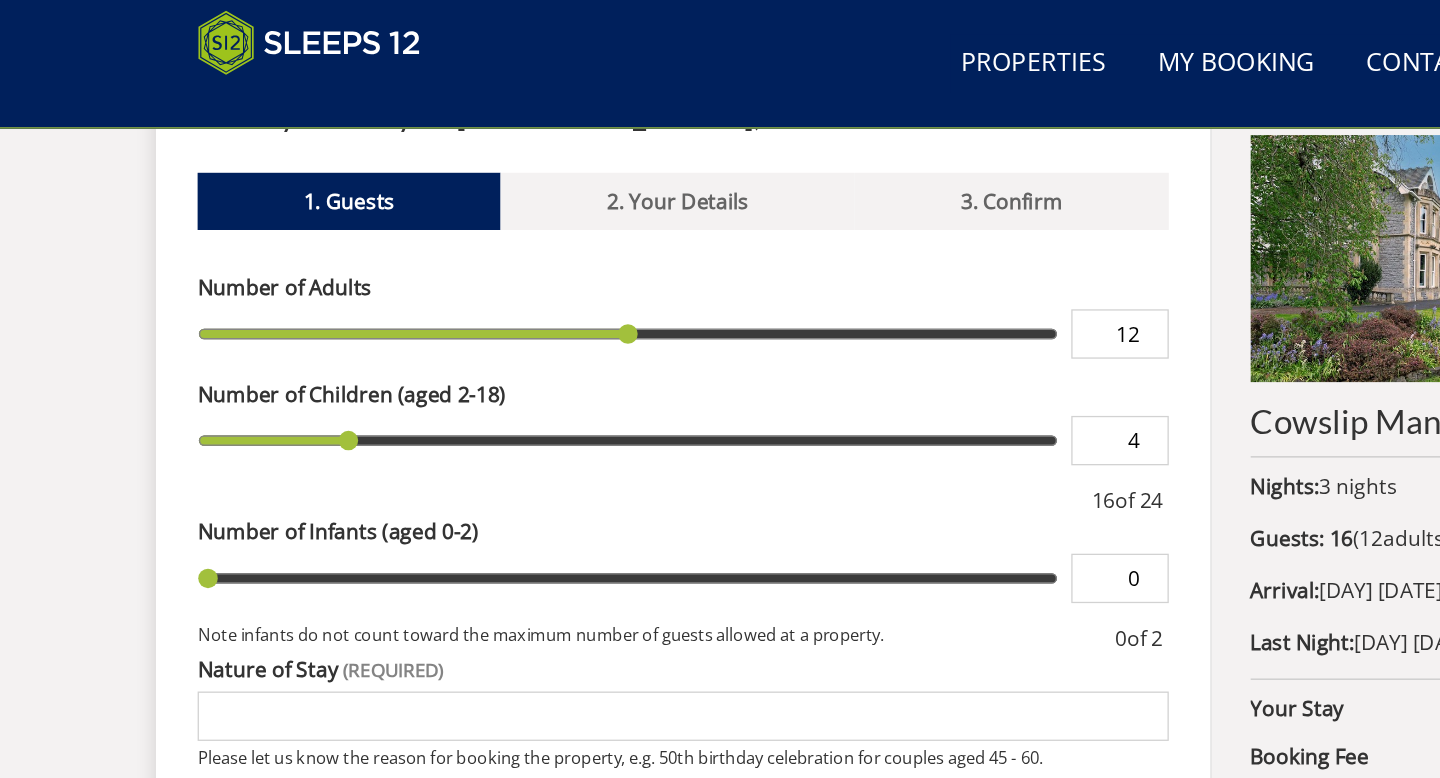 type on "13" 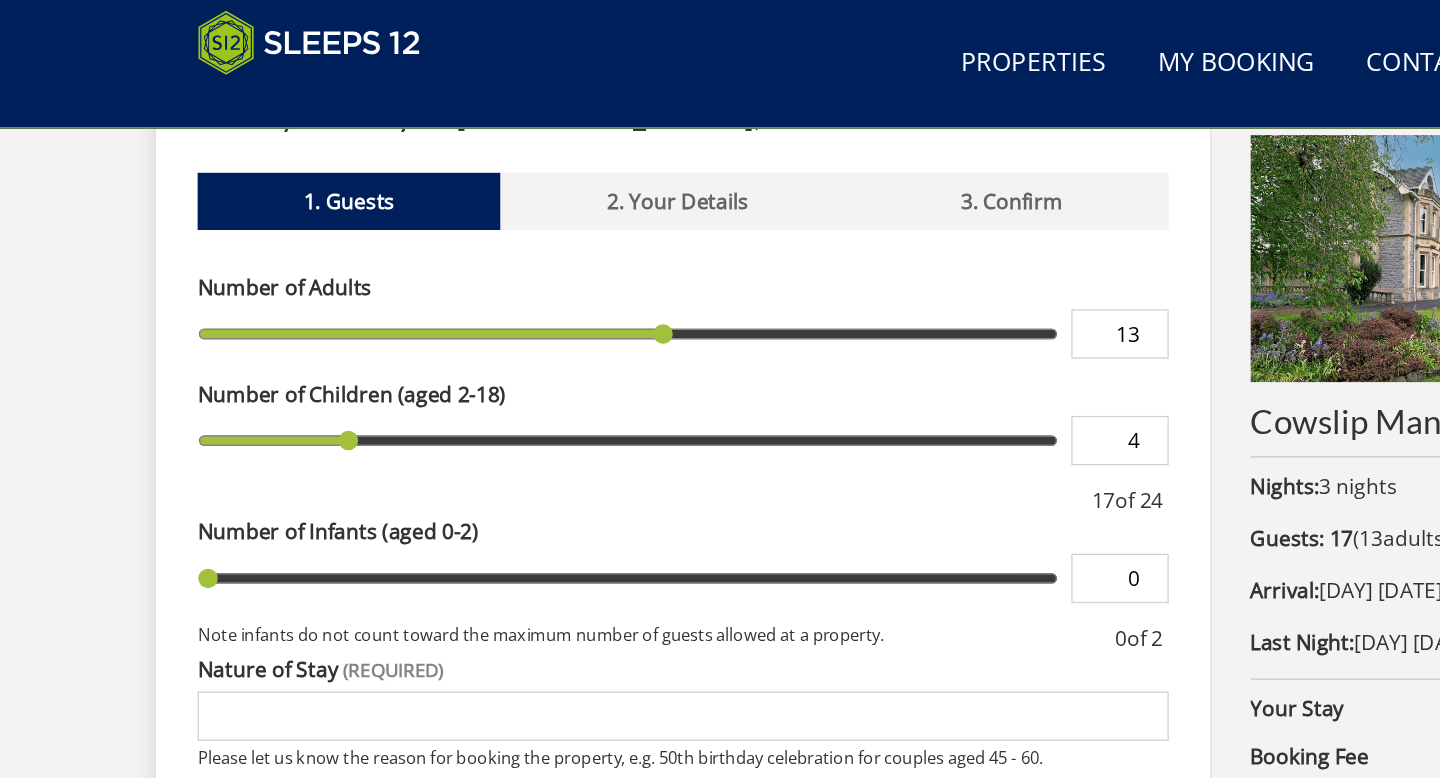 type on "14" 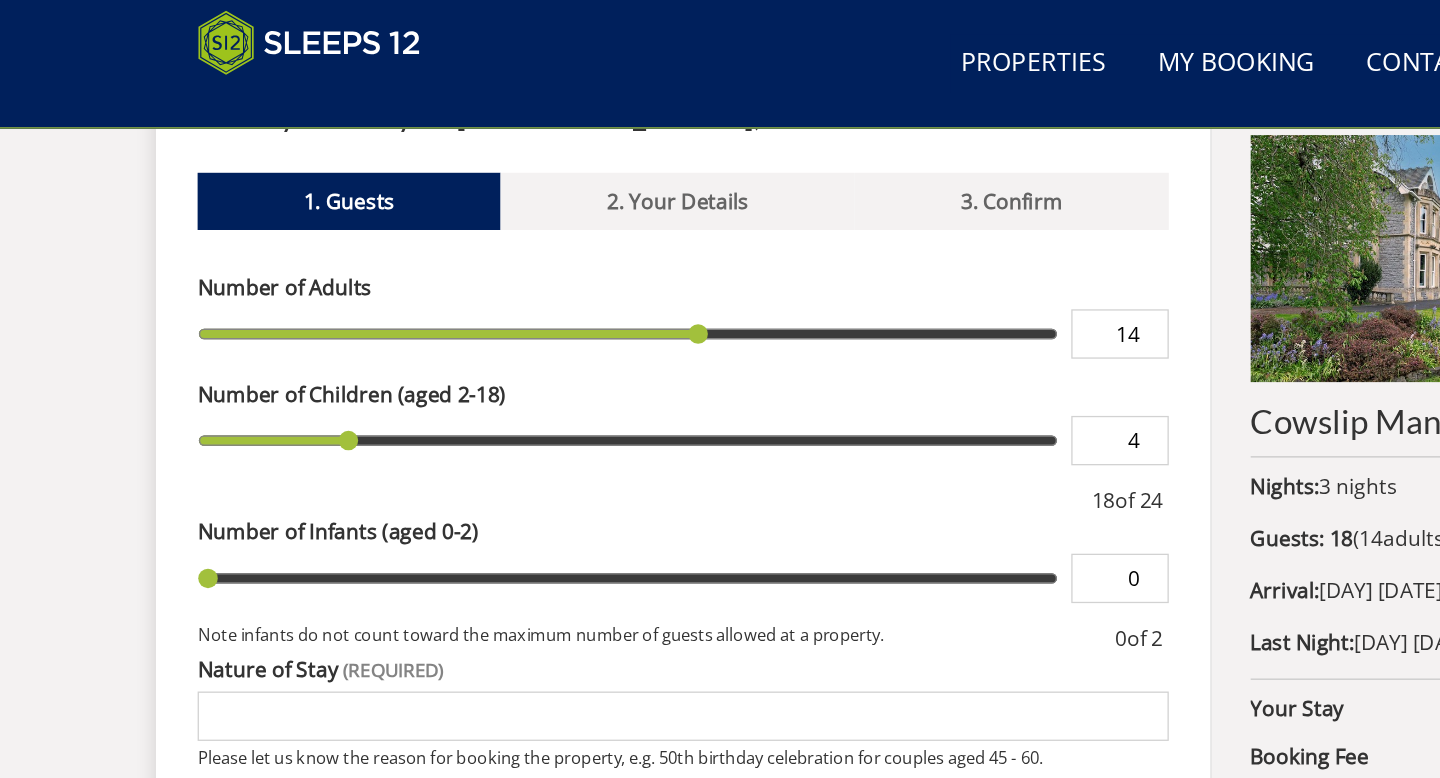 type on "15" 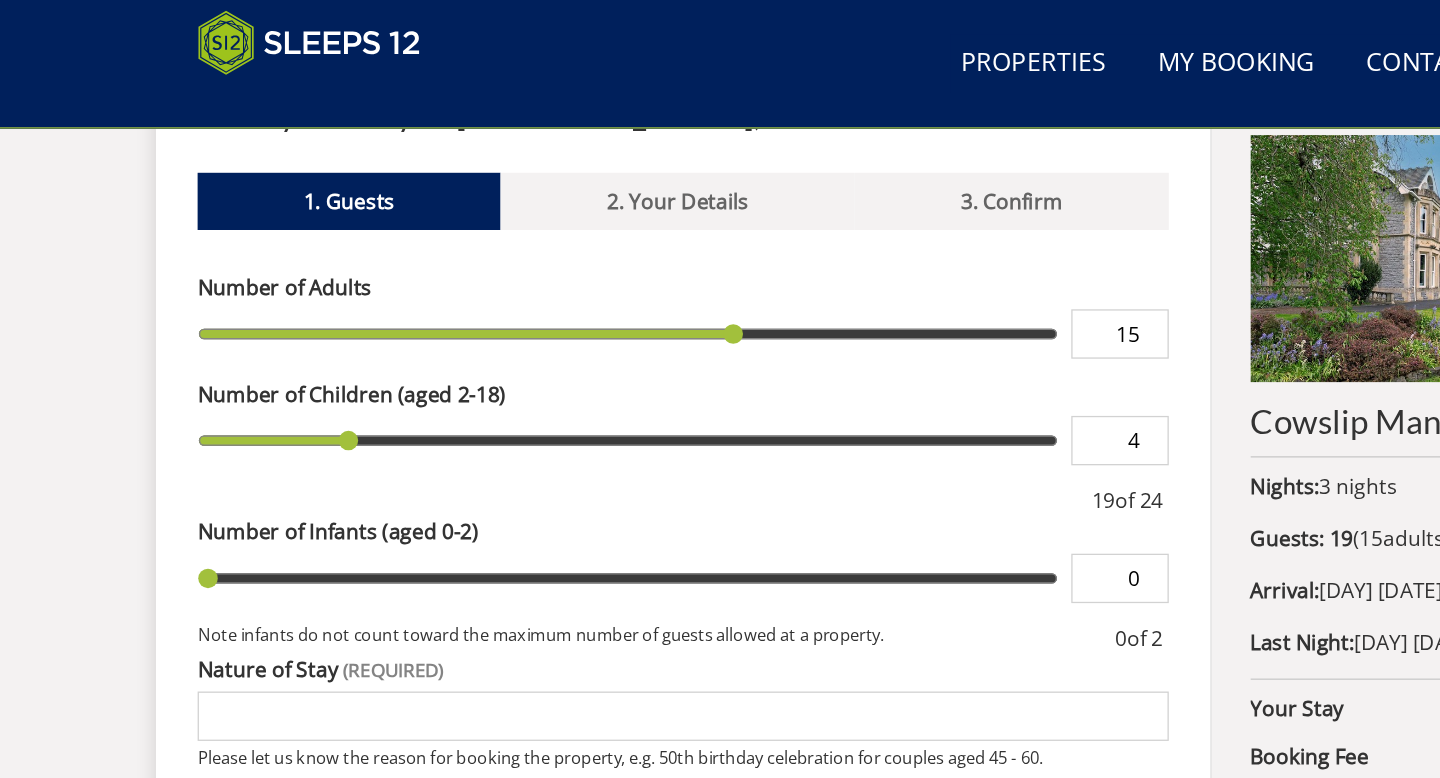 type on "16" 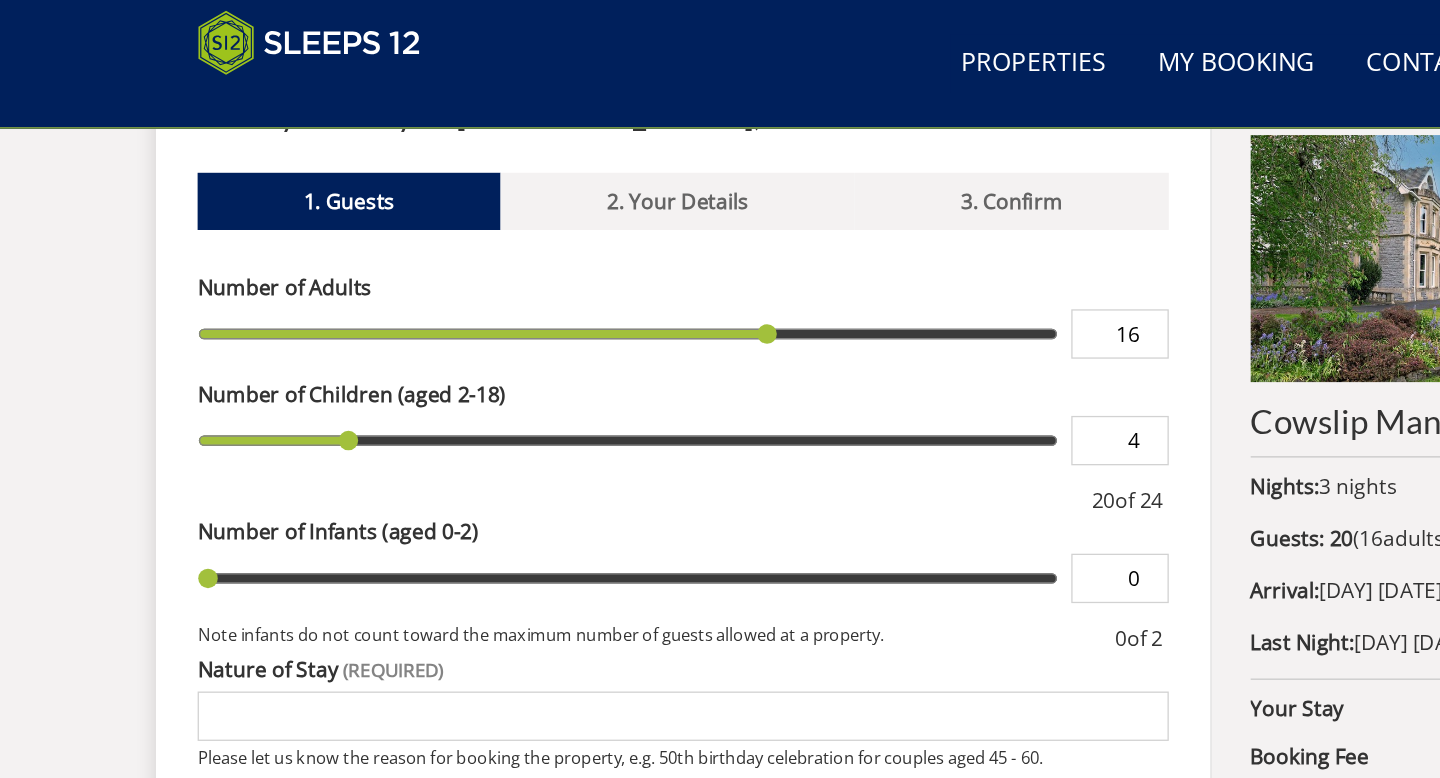 type on "17" 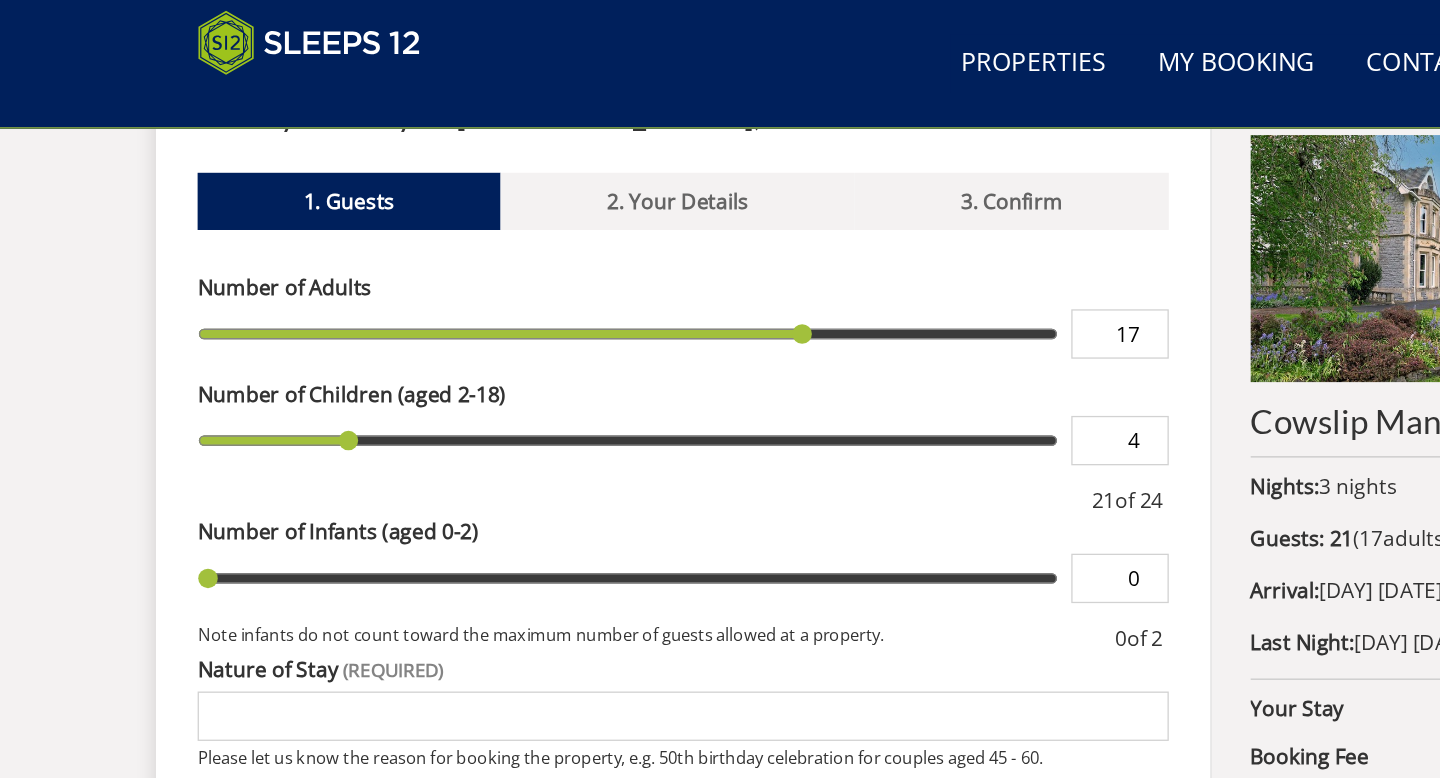 type on "18" 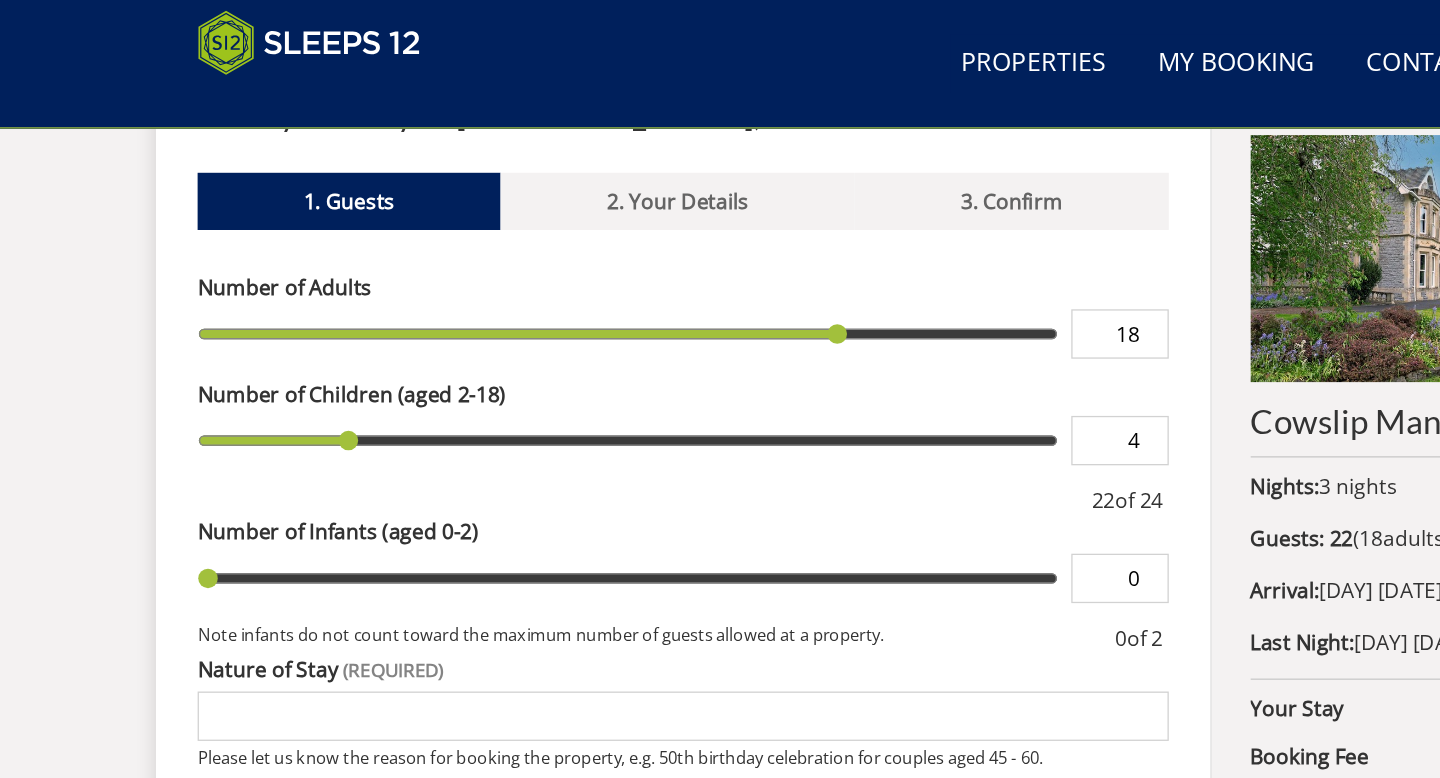 type on "19" 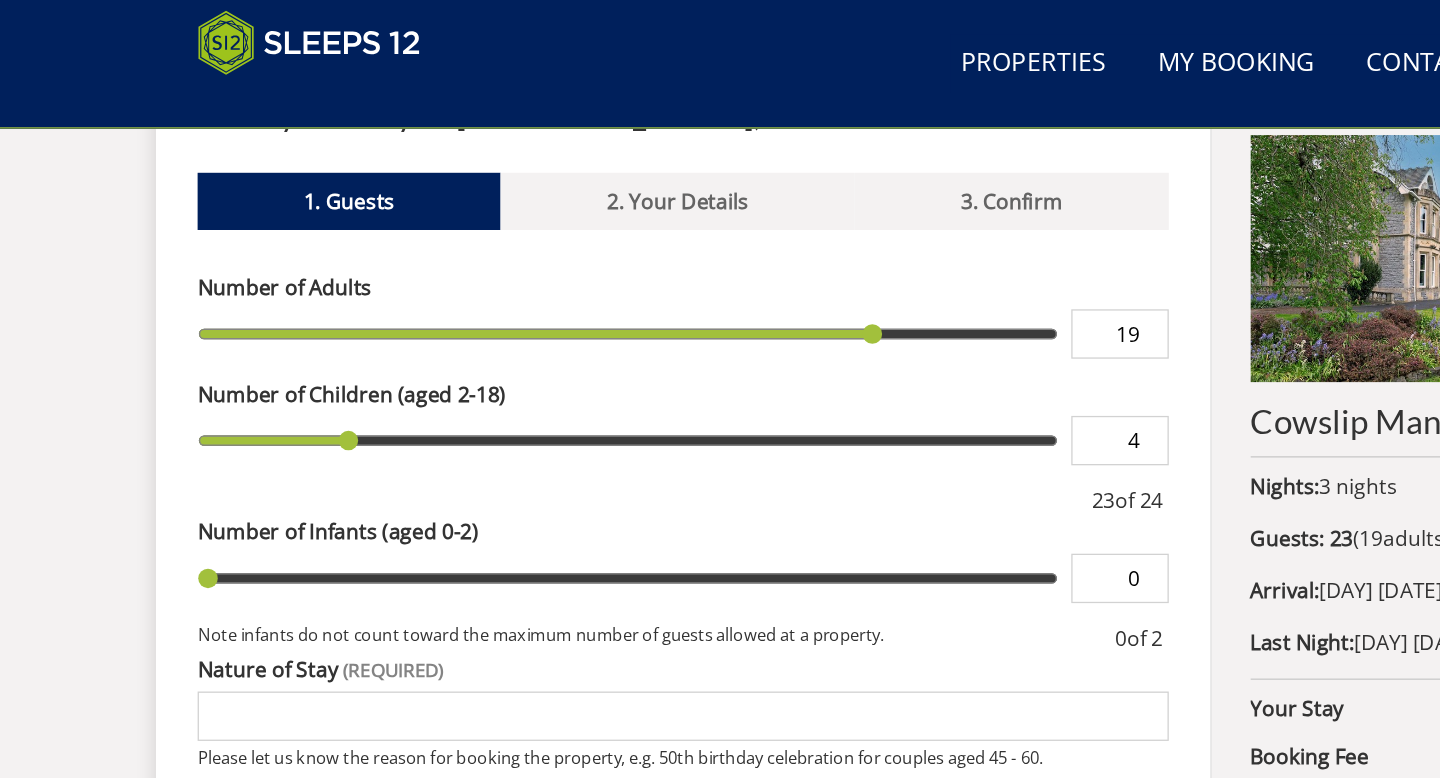 type on "20" 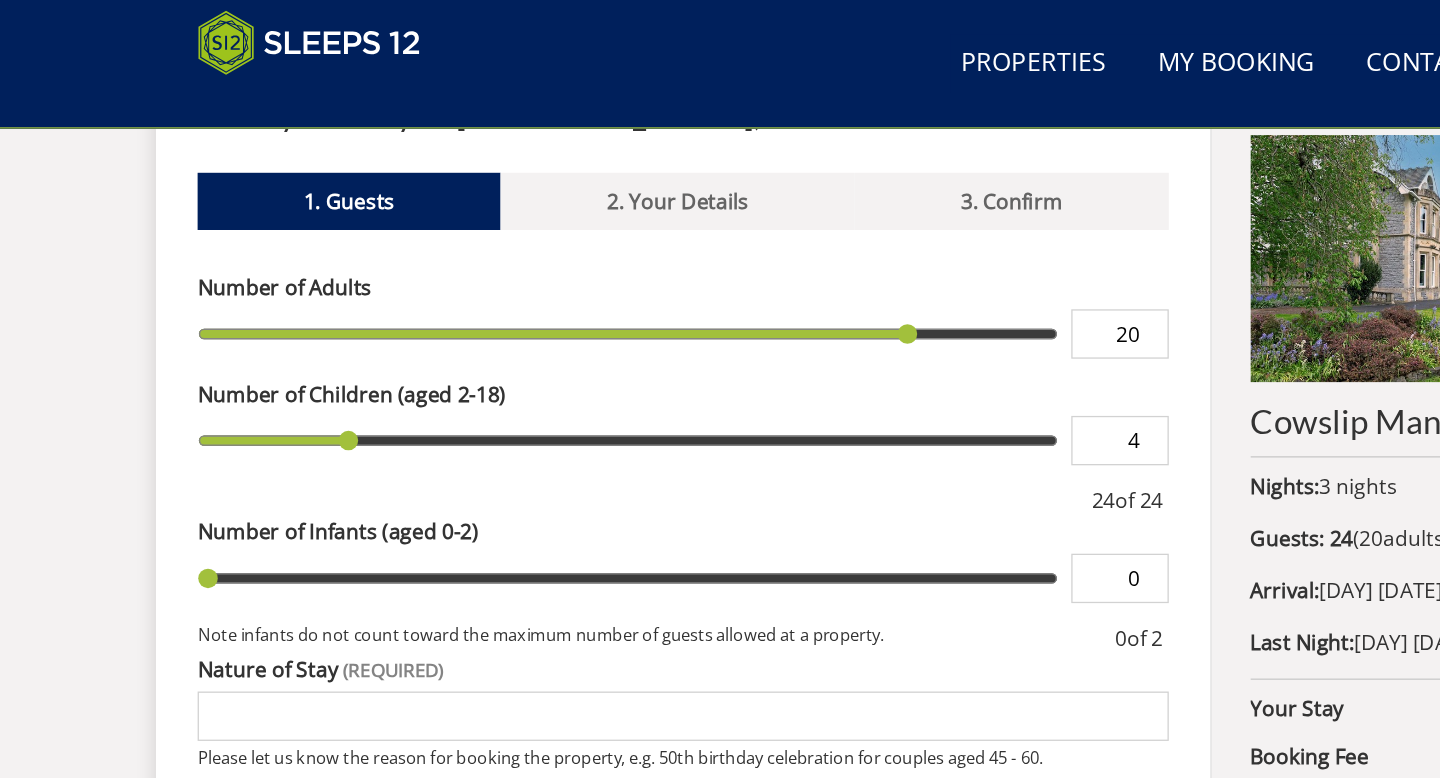 drag, startPoint x: 192, startPoint y: 254, endPoint x: 687, endPoint y: 250, distance: 495.01617 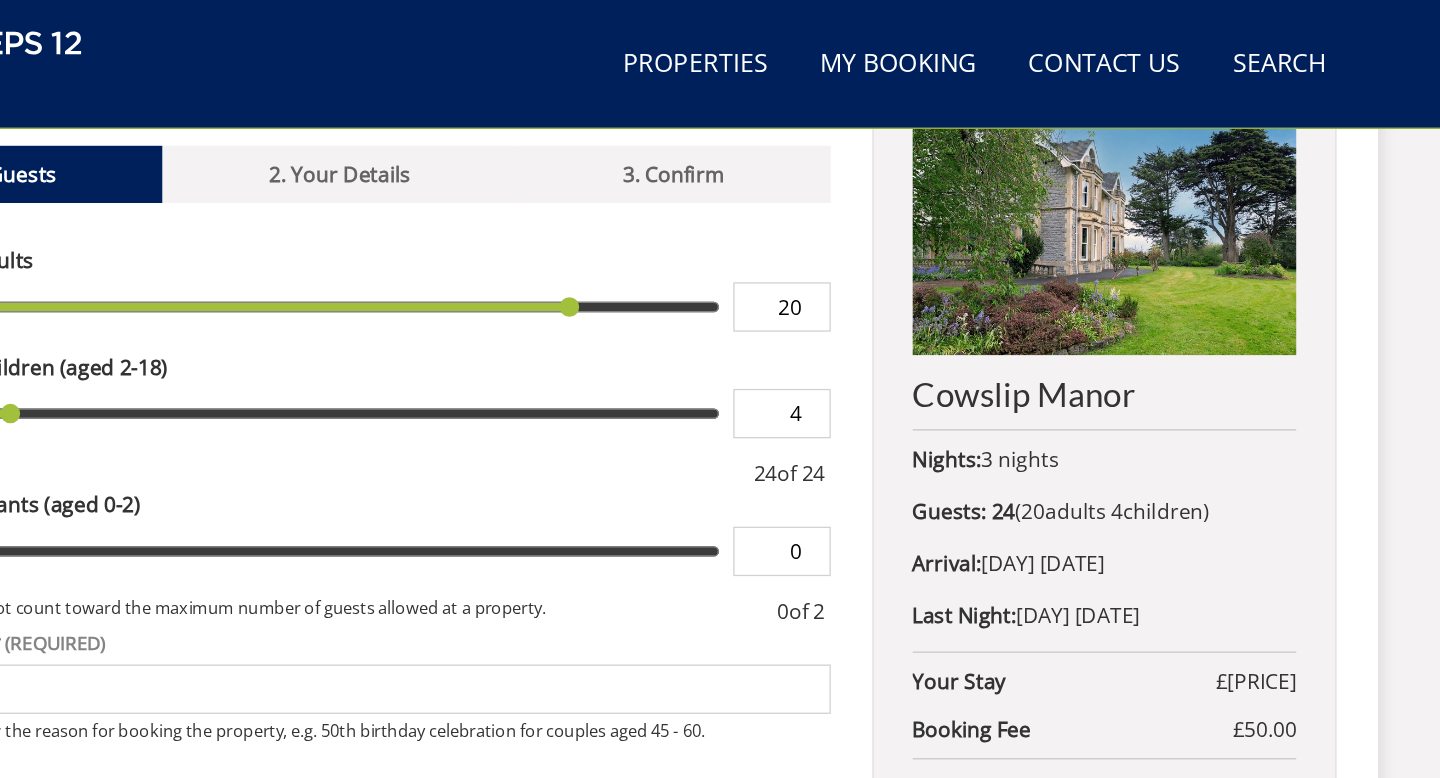 scroll, scrollTop: 741, scrollLeft: 0, axis: vertical 